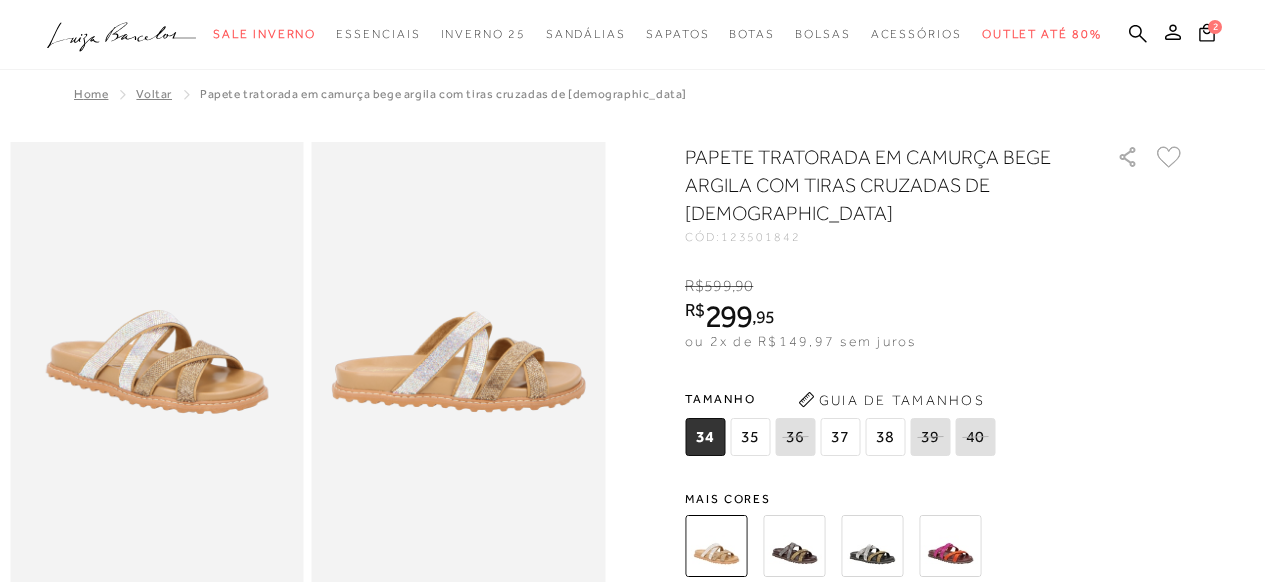 scroll, scrollTop: 0, scrollLeft: 0, axis: both 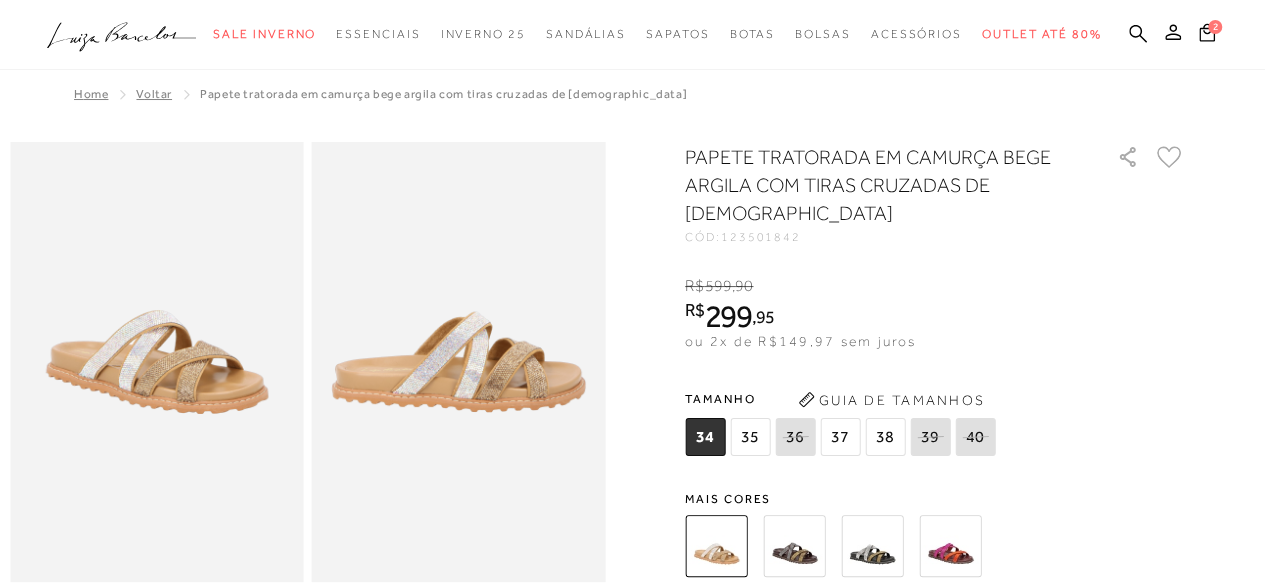 click on "38" at bounding box center [885, 437] 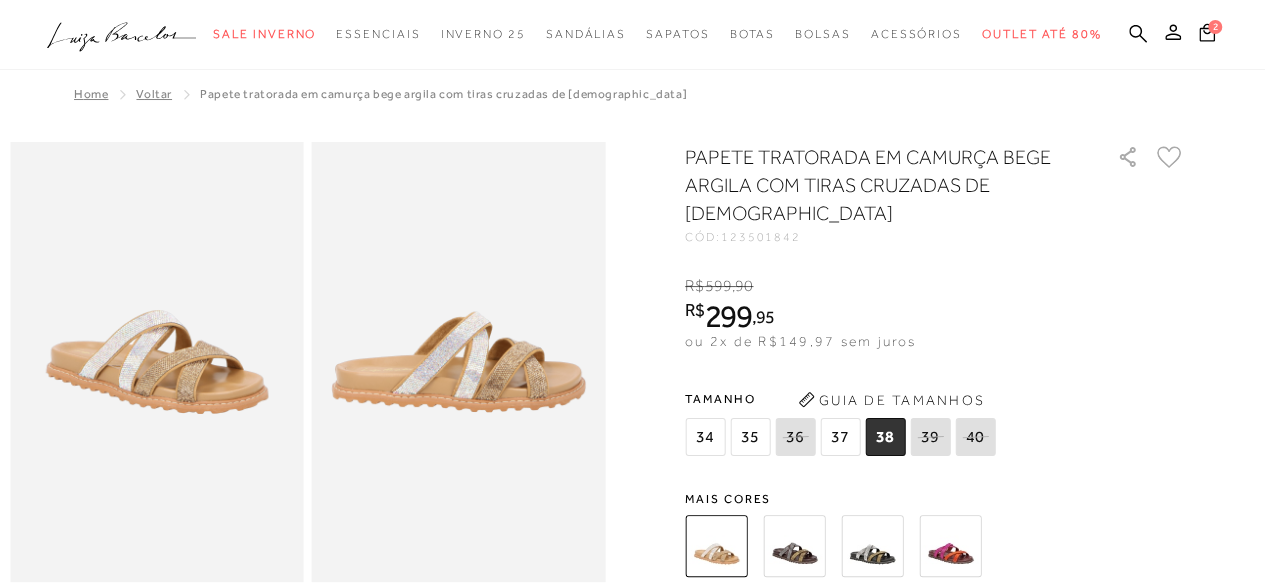 click at bounding box center (794, 546) 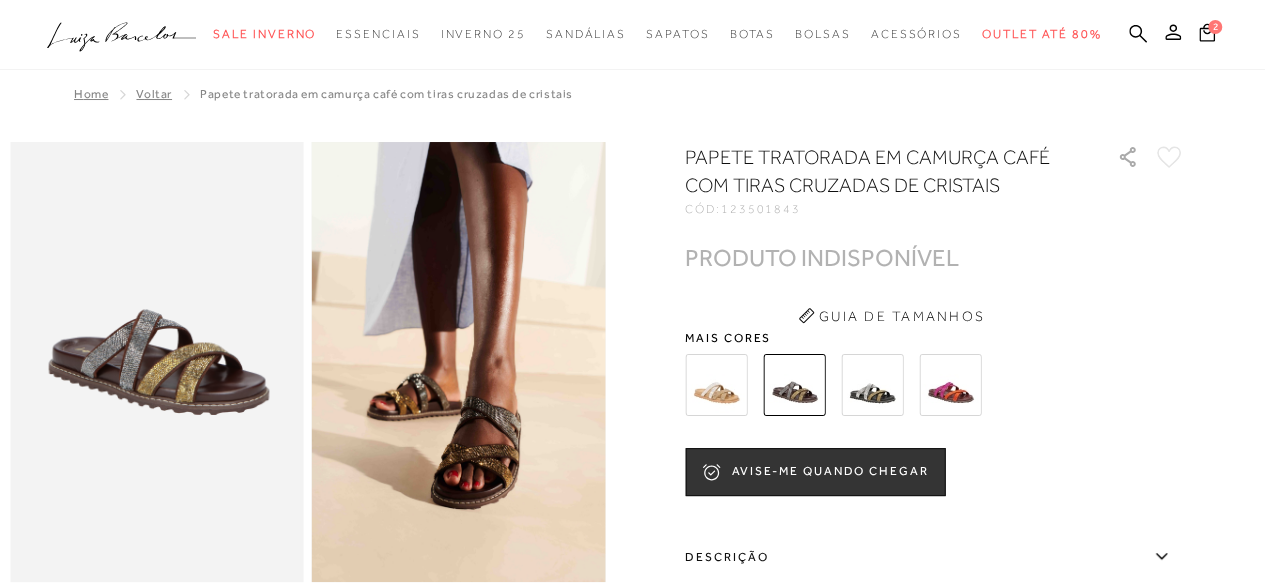 scroll, scrollTop: 0, scrollLeft: 0, axis: both 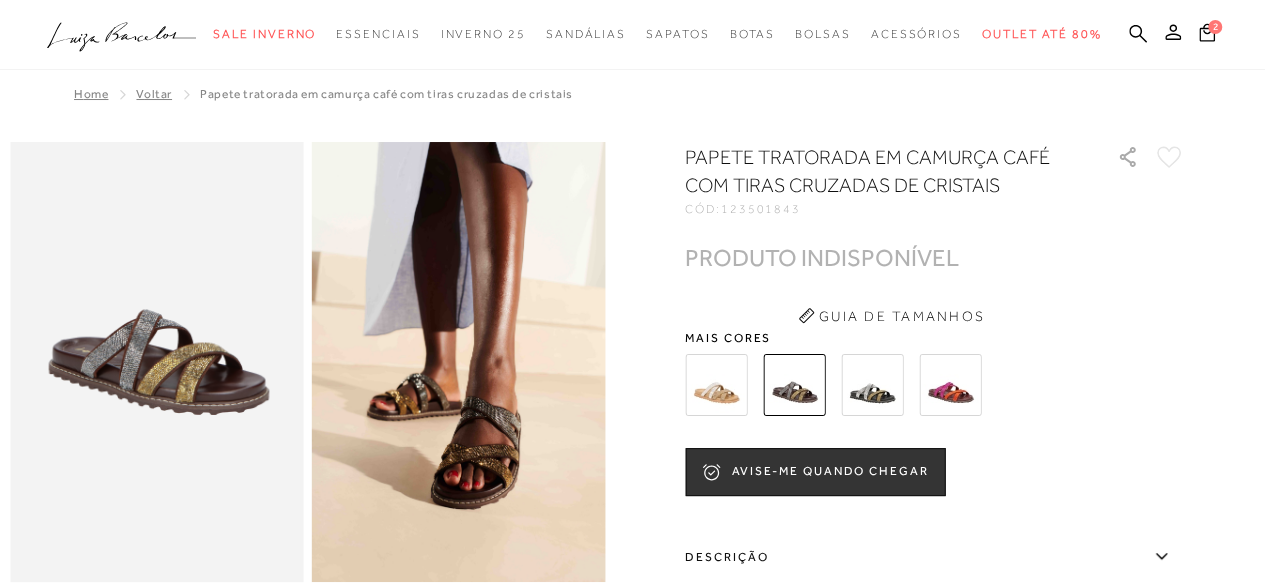 click at bounding box center (872, 385) 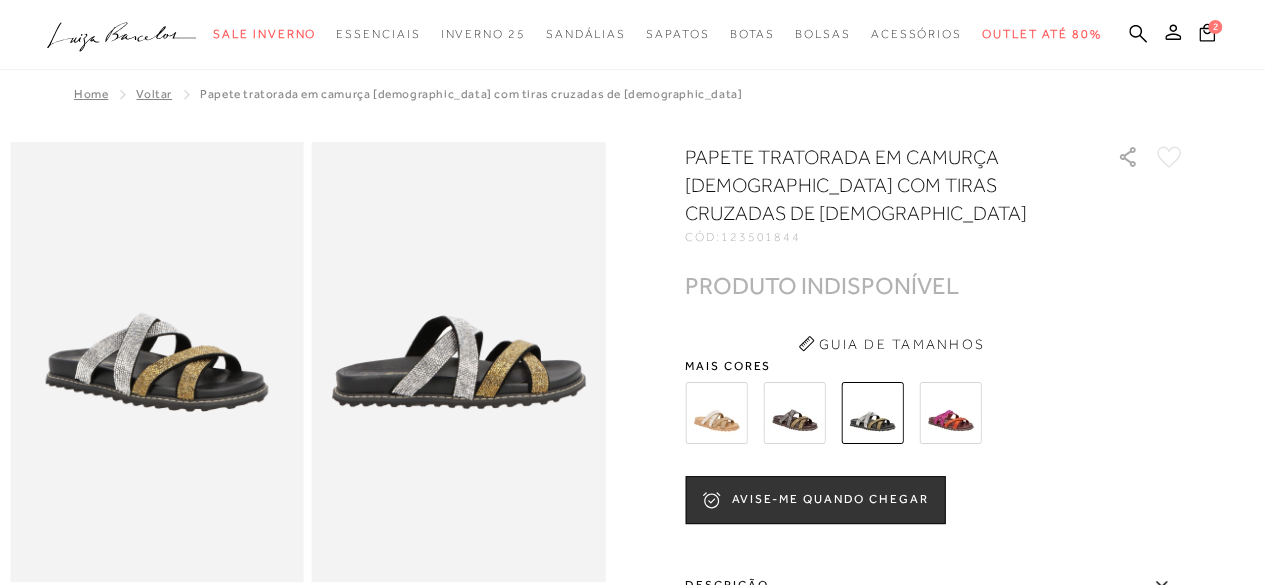scroll, scrollTop: 0, scrollLeft: 0, axis: both 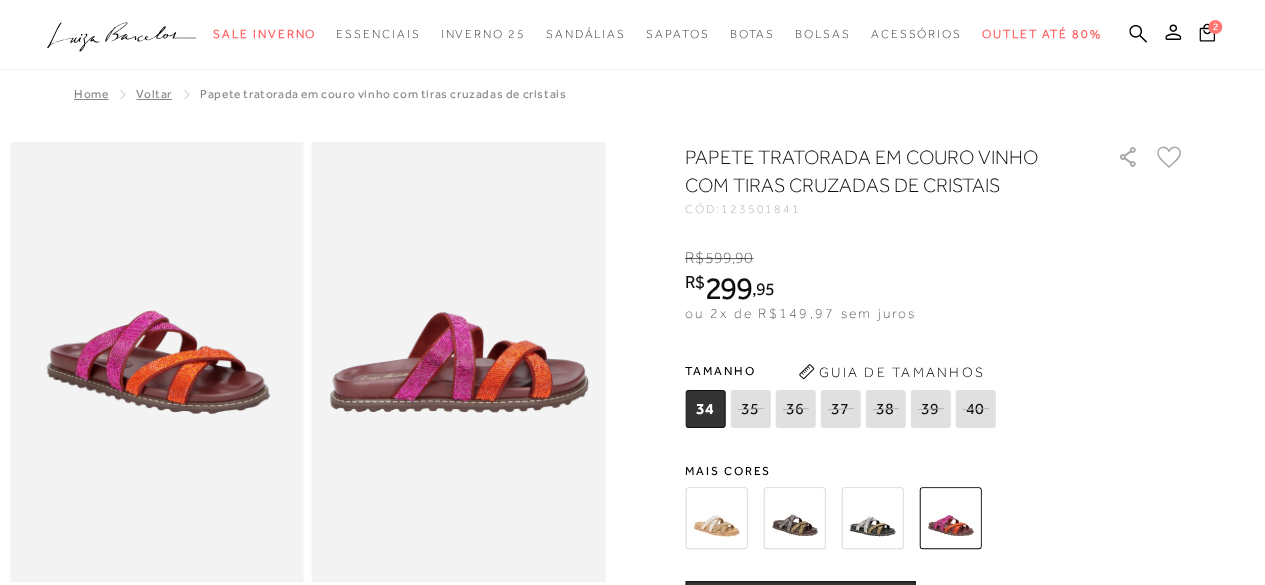 click on "38" at bounding box center [885, 409] 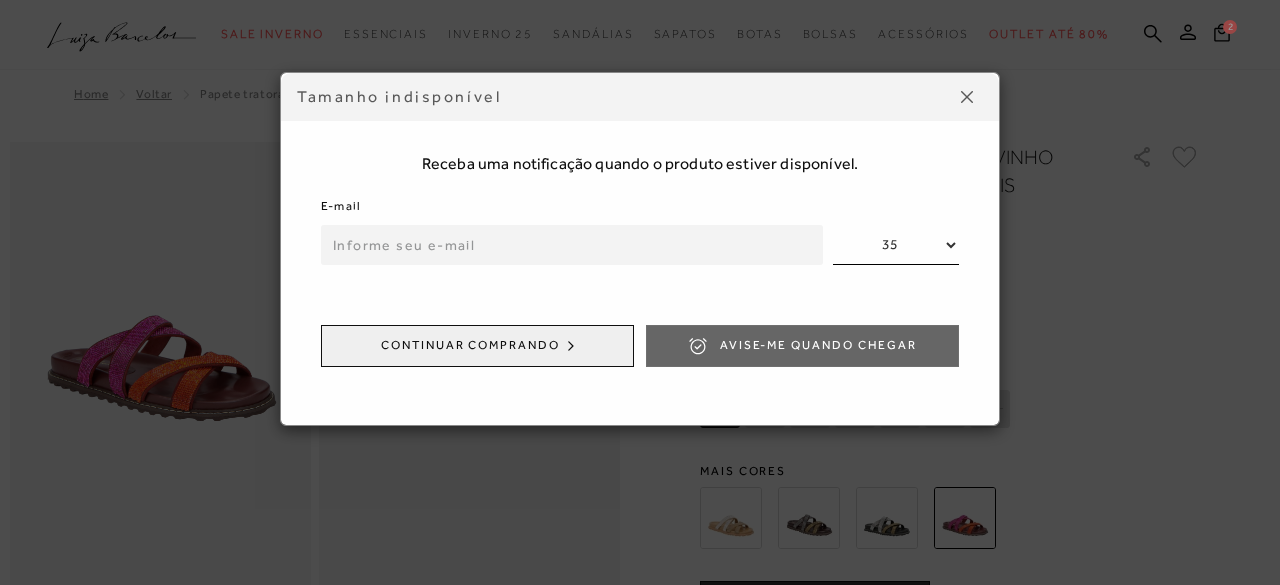 click at bounding box center [967, 97] 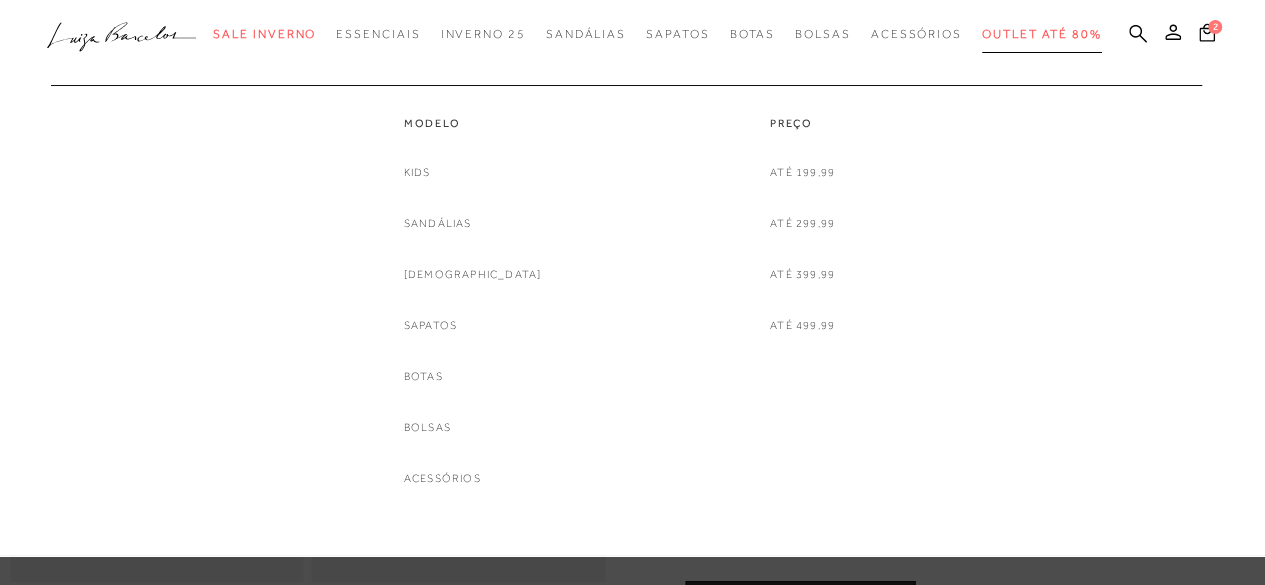 click on "Outlet até 80%" at bounding box center (1042, 34) 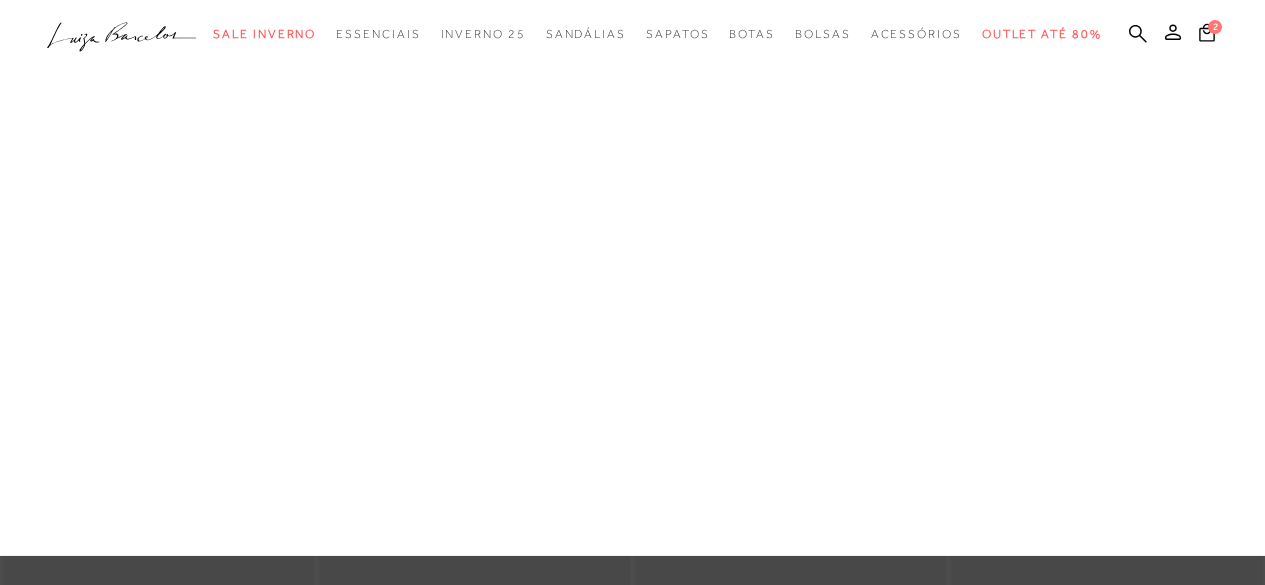 scroll, scrollTop: 0, scrollLeft: 0, axis: both 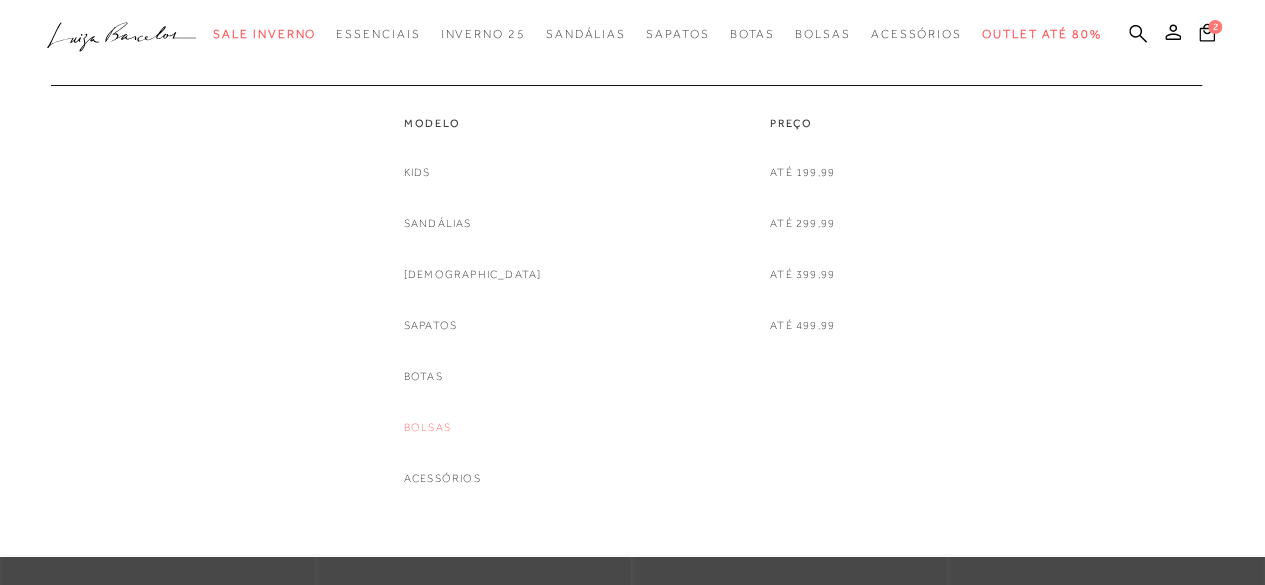 click on "Bolsas" at bounding box center [427, 427] 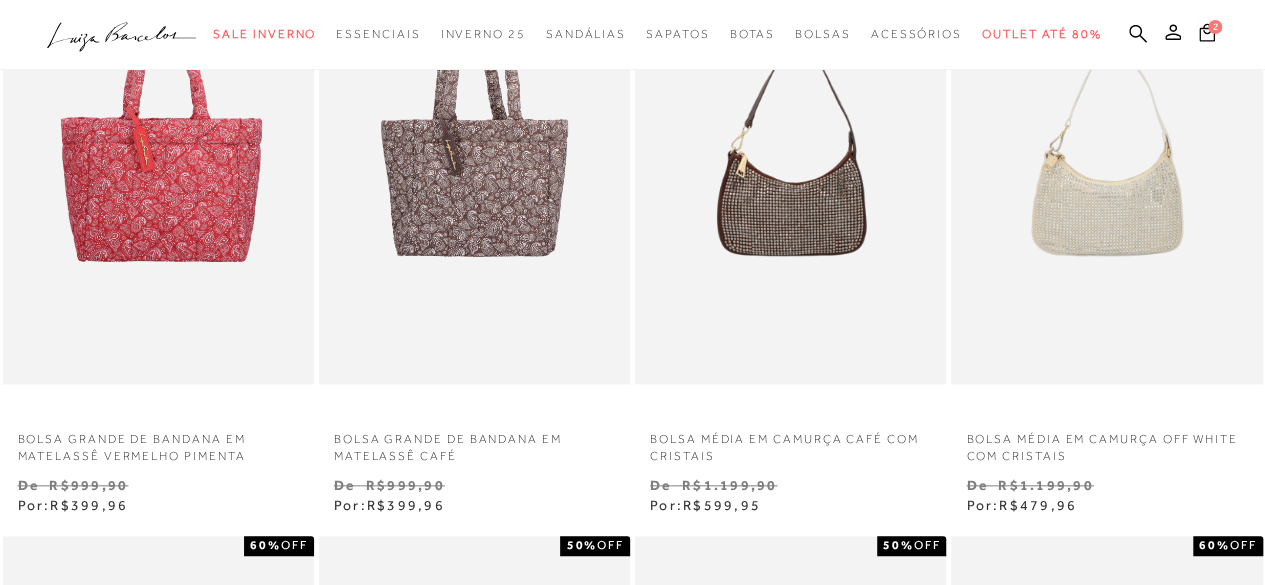 scroll, scrollTop: 880, scrollLeft: 0, axis: vertical 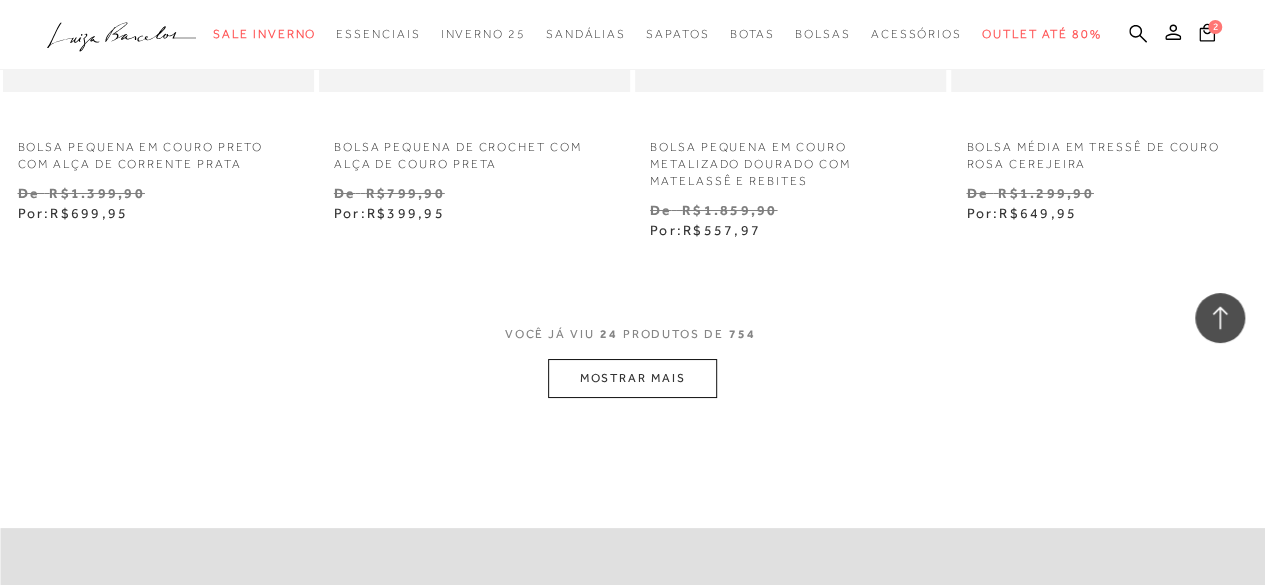 click on "MOSTRAR MAIS" at bounding box center (632, 378) 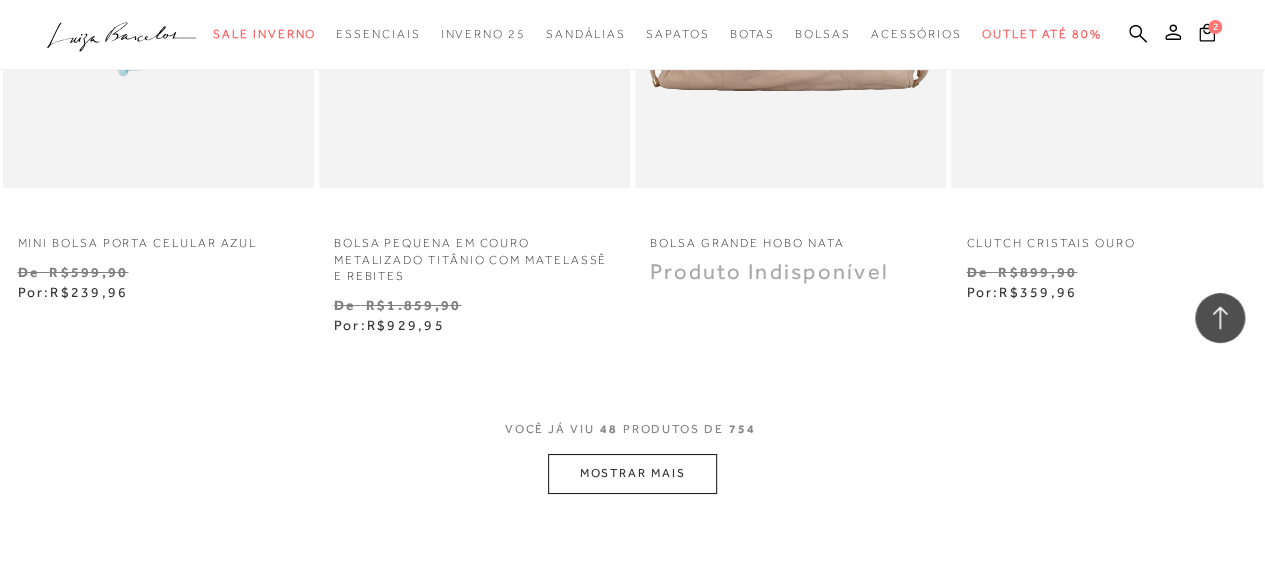 scroll, scrollTop: 7372, scrollLeft: 0, axis: vertical 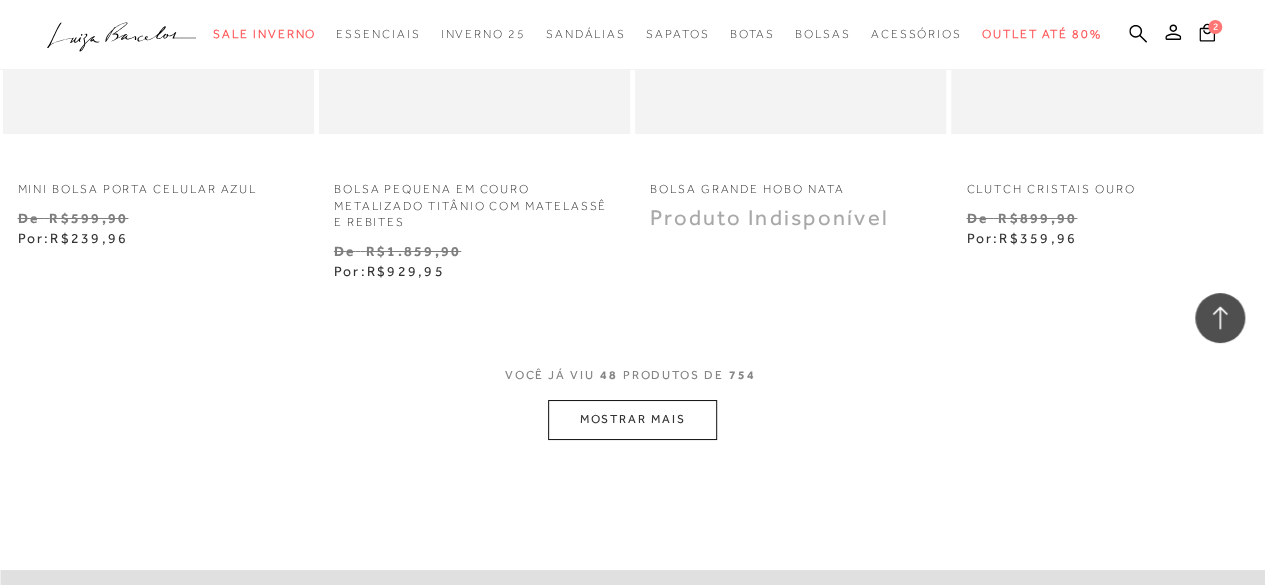 click on "MOSTRAR MAIS" at bounding box center [632, 419] 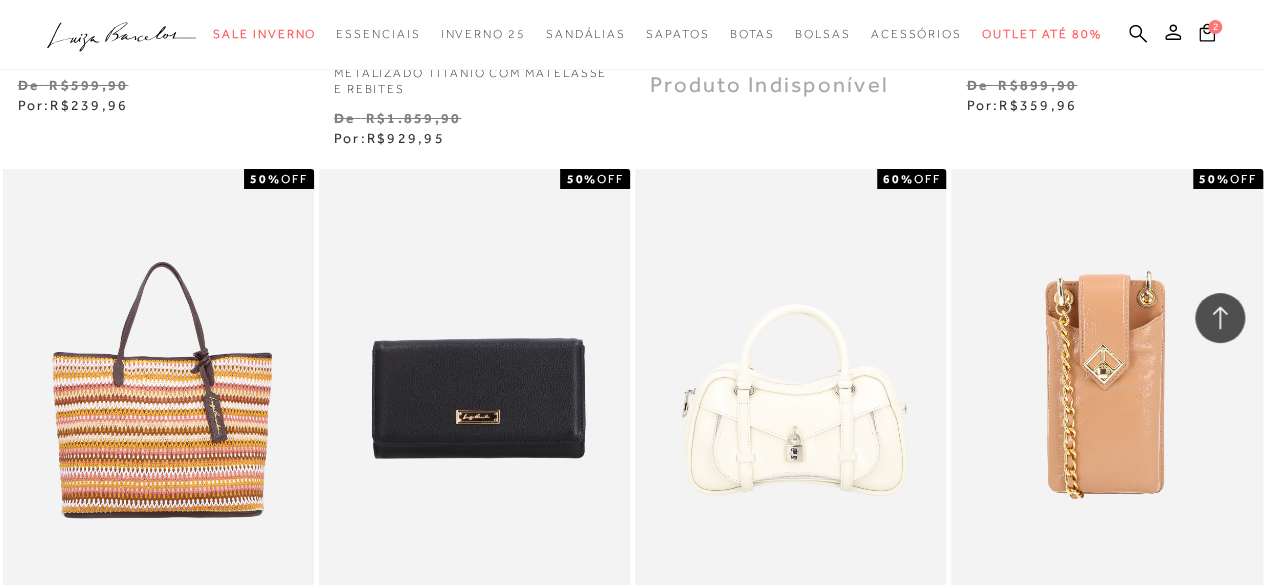 scroll, scrollTop: 7692, scrollLeft: 0, axis: vertical 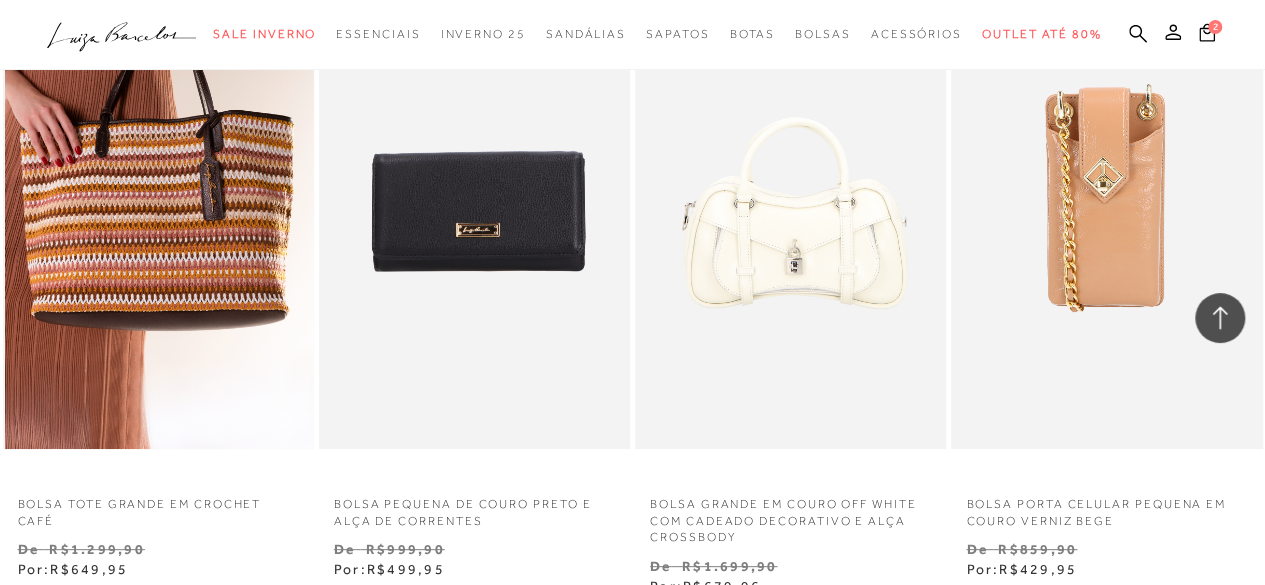 click at bounding box center (159, 215) 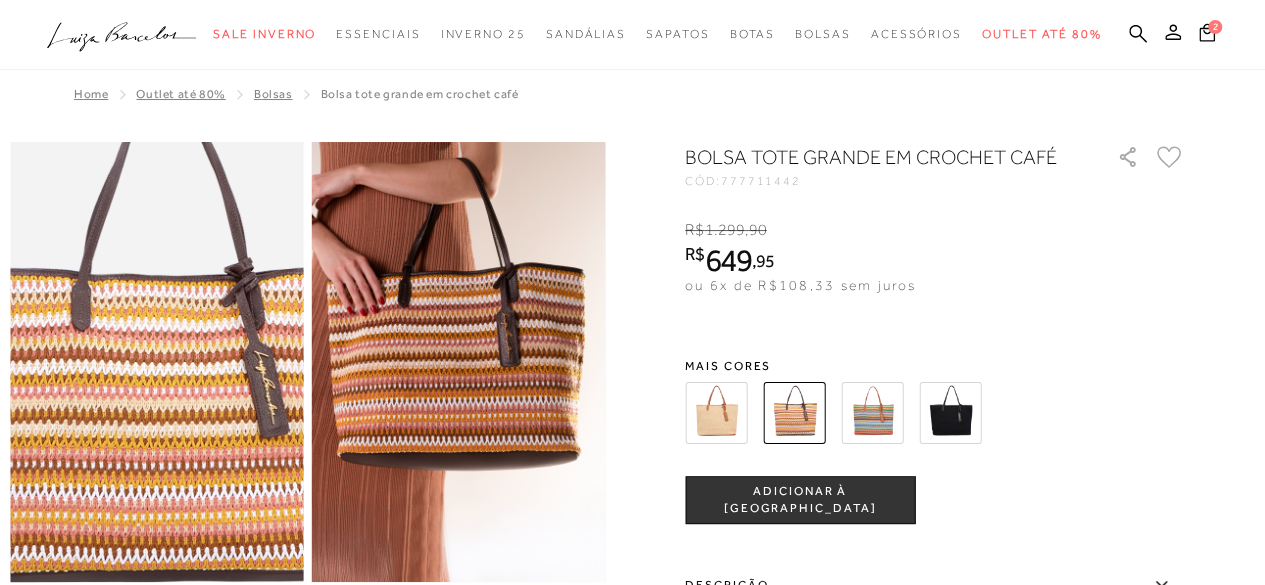 scroll, scrollTop: 0, scrollLeft: 0, axis: both 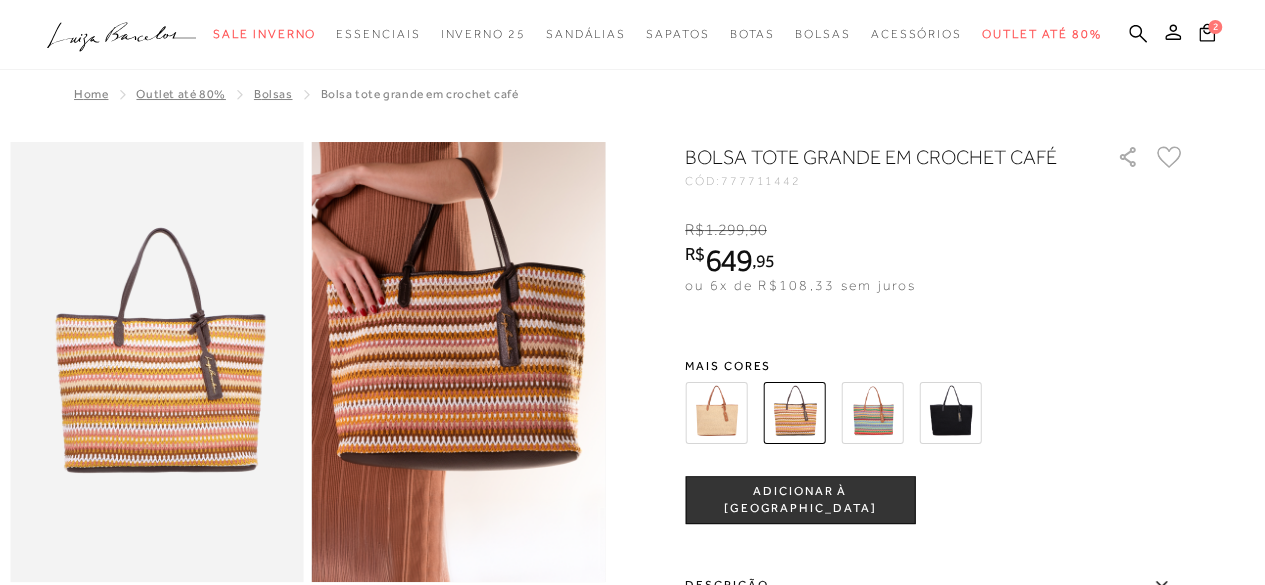 click at bounding box center [872, 413] 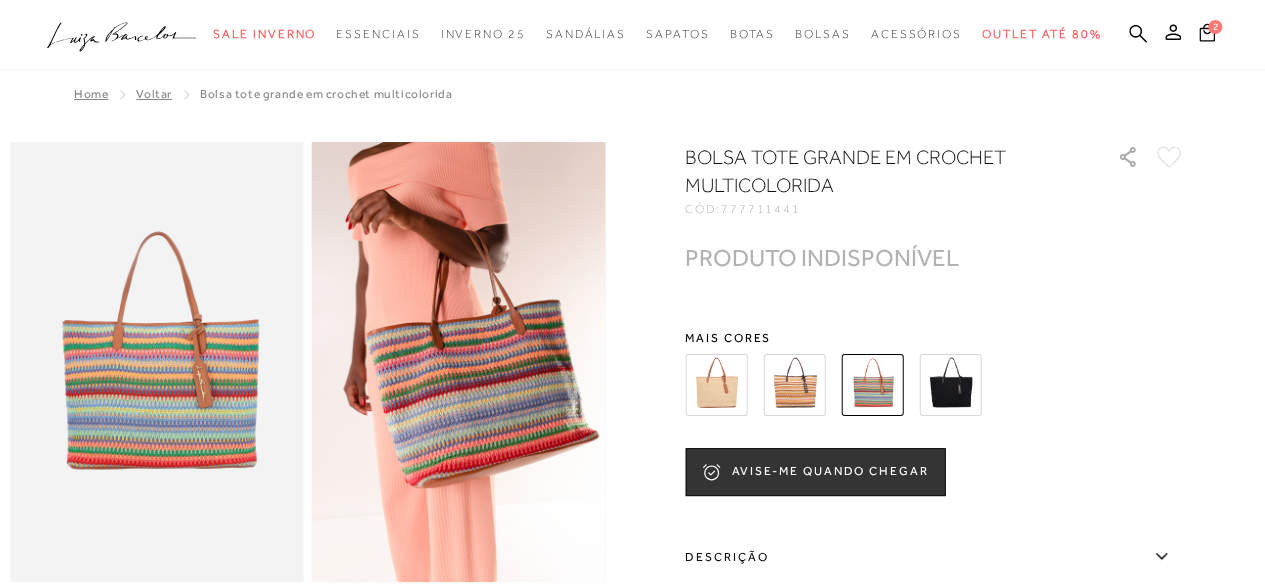 scroll, scrollTop: 0, scrollLeft: 0, axis: both 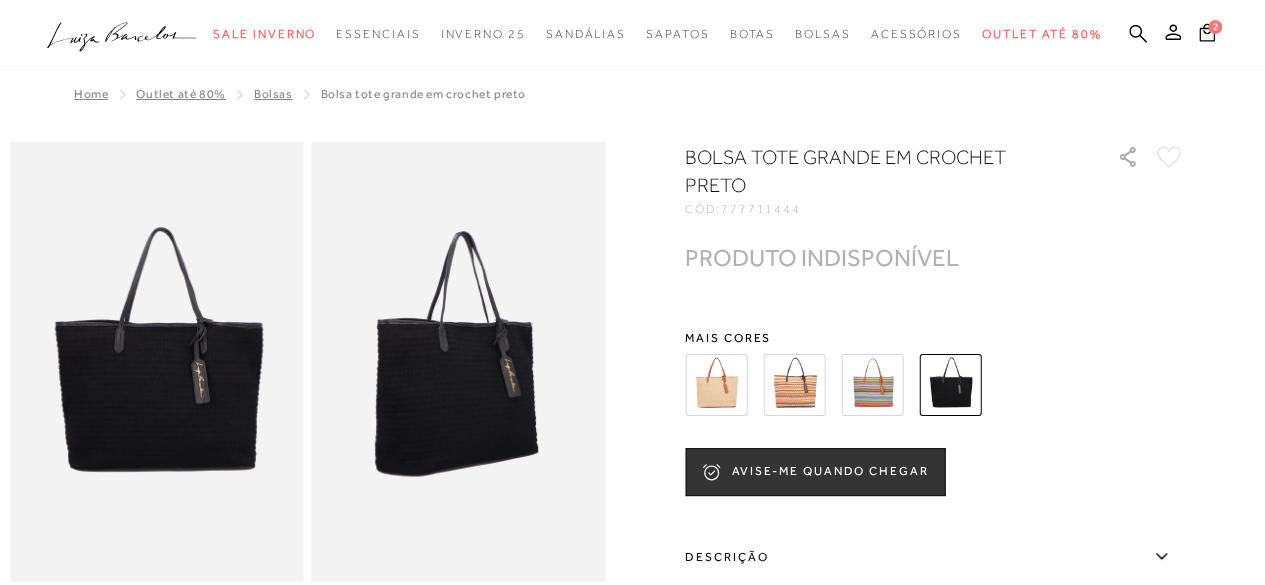 click at bounding box center [794, 385] 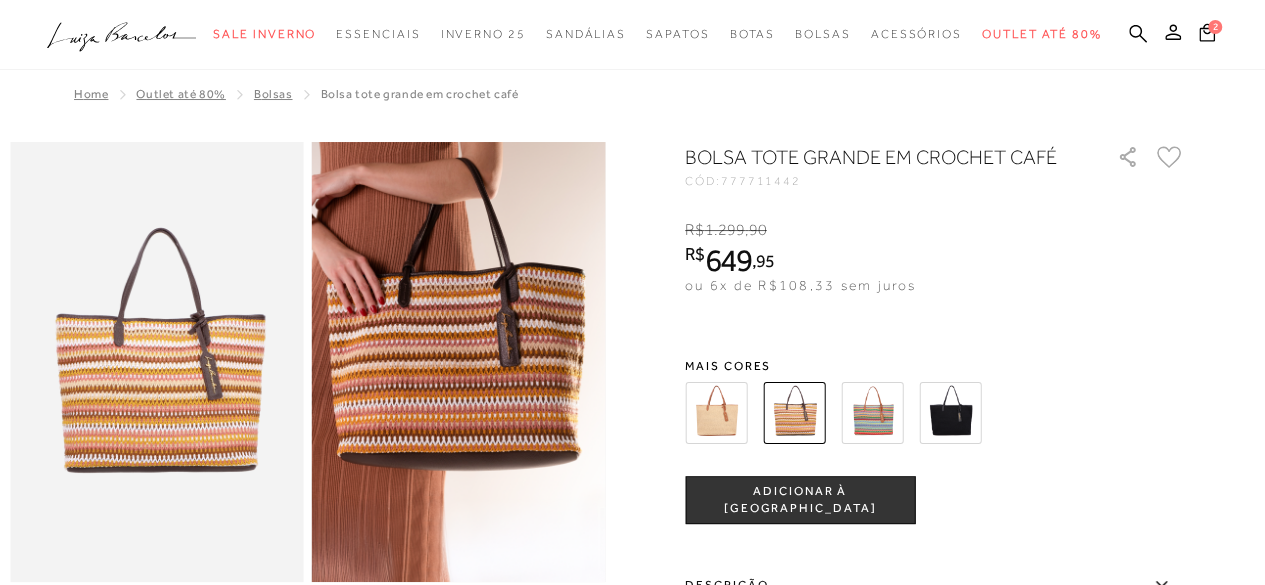 scroll, scrollTop: 0, scrollLeft: 0, axis: both 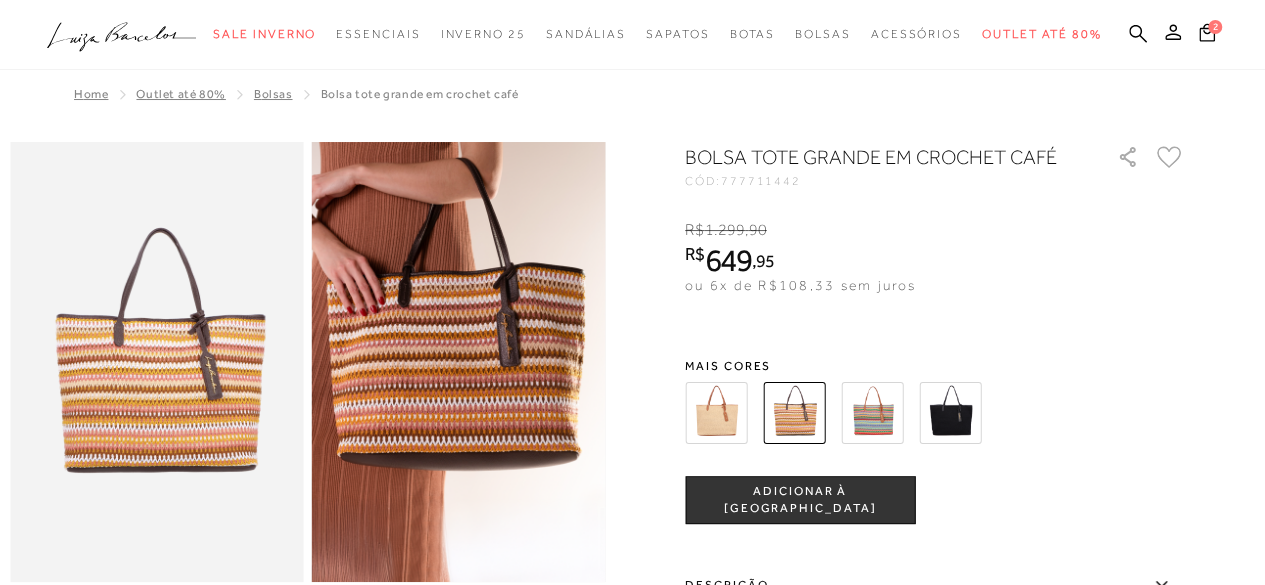 click on "ADICIONAR À [GEOGRAPHIC_DATA]" at bounding box center (800, 500) 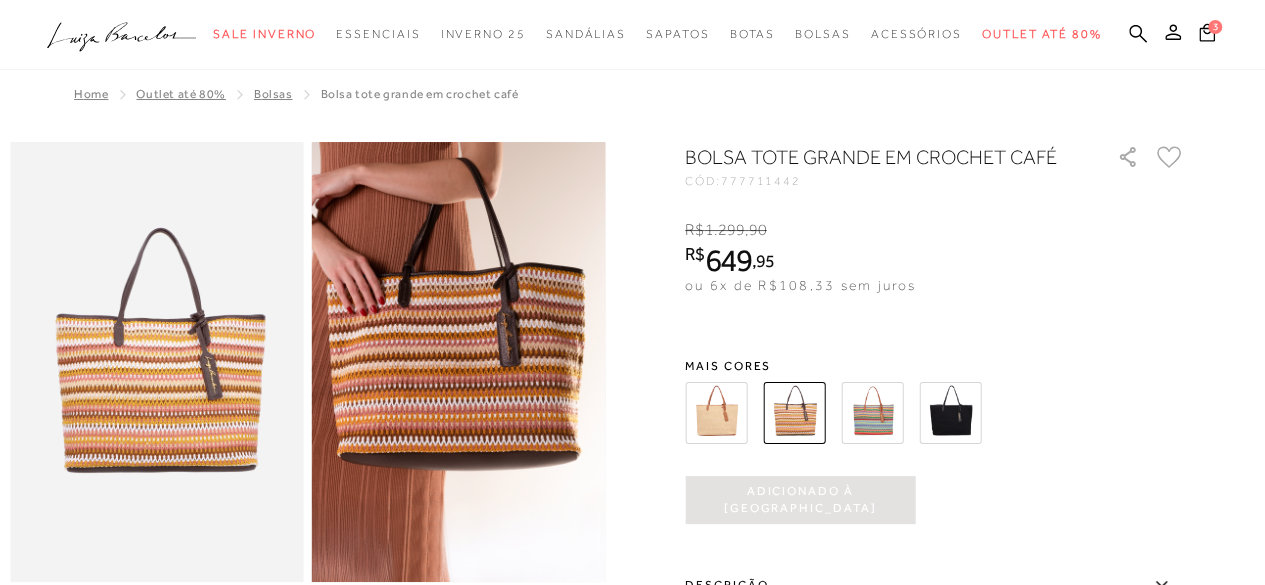 scroll, scrollTop: 0, scrollLeft: 0, axis: both 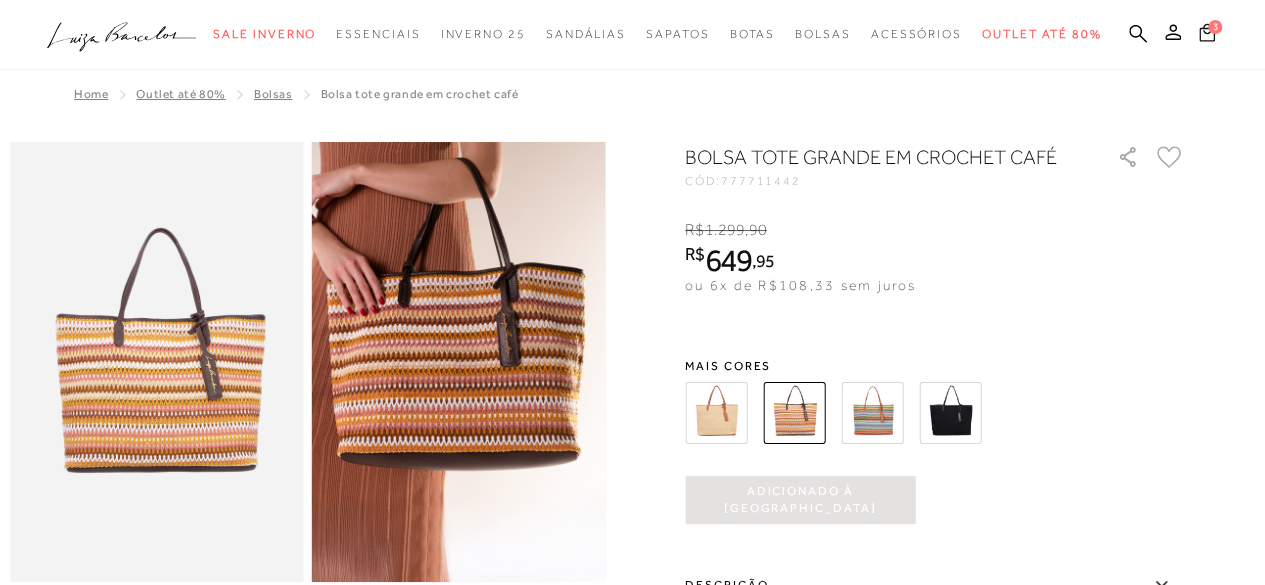 click 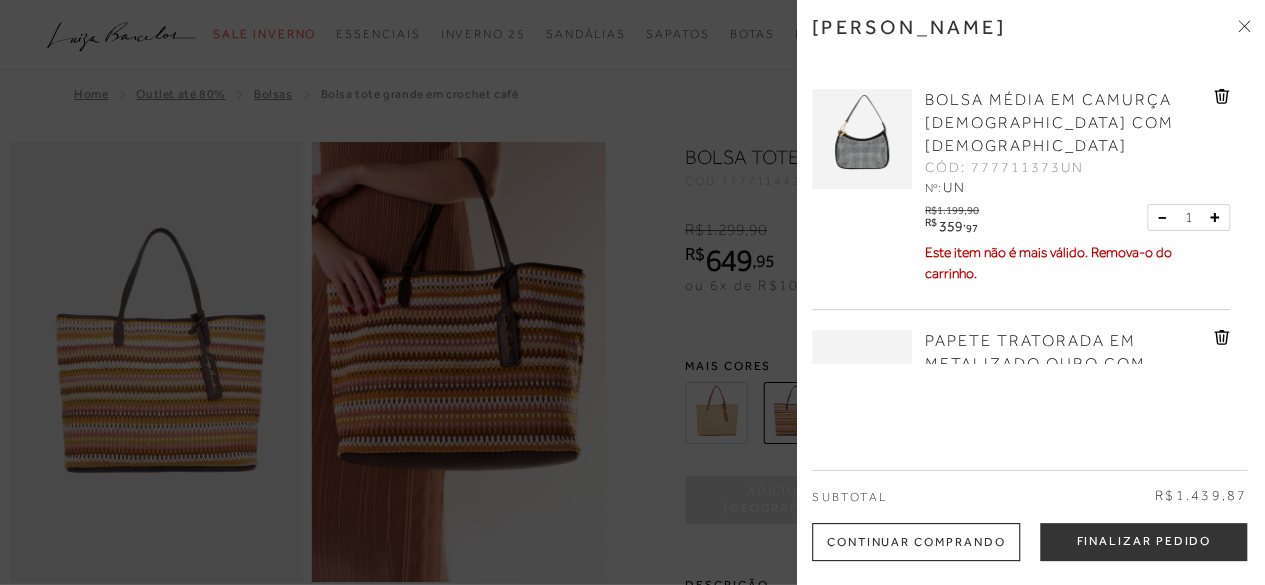click at bounding box center (1222, 100) 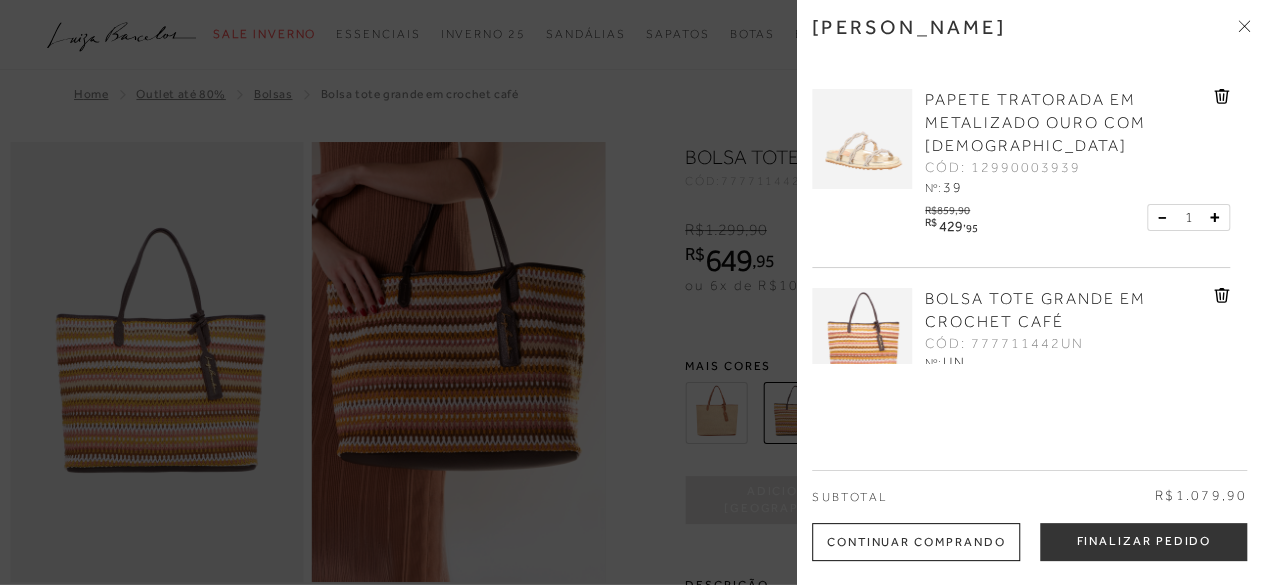 click at bounding box center [1222, 100] 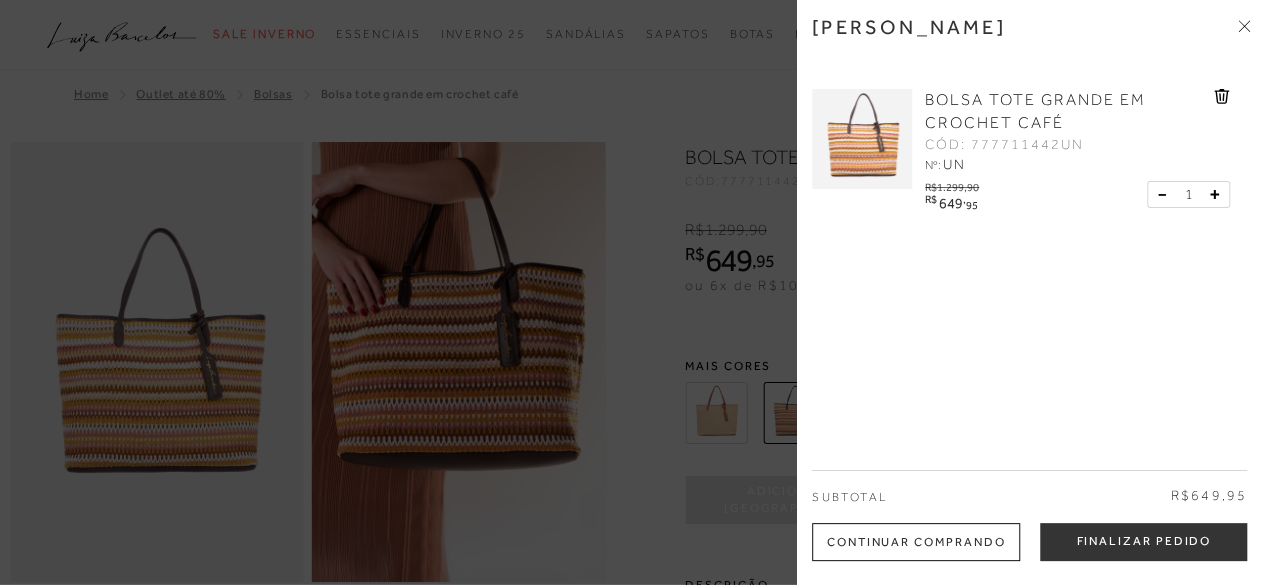click at bounding box center [632, 292] 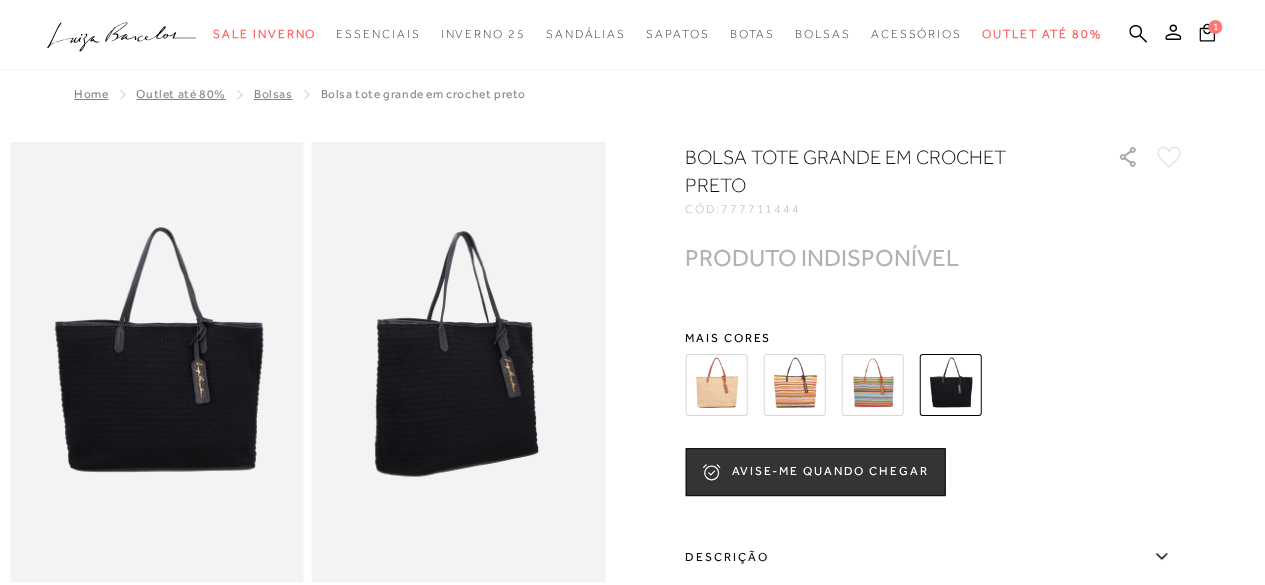 scroll, scrollTop: 0, scrollLeft: 0, axis: both 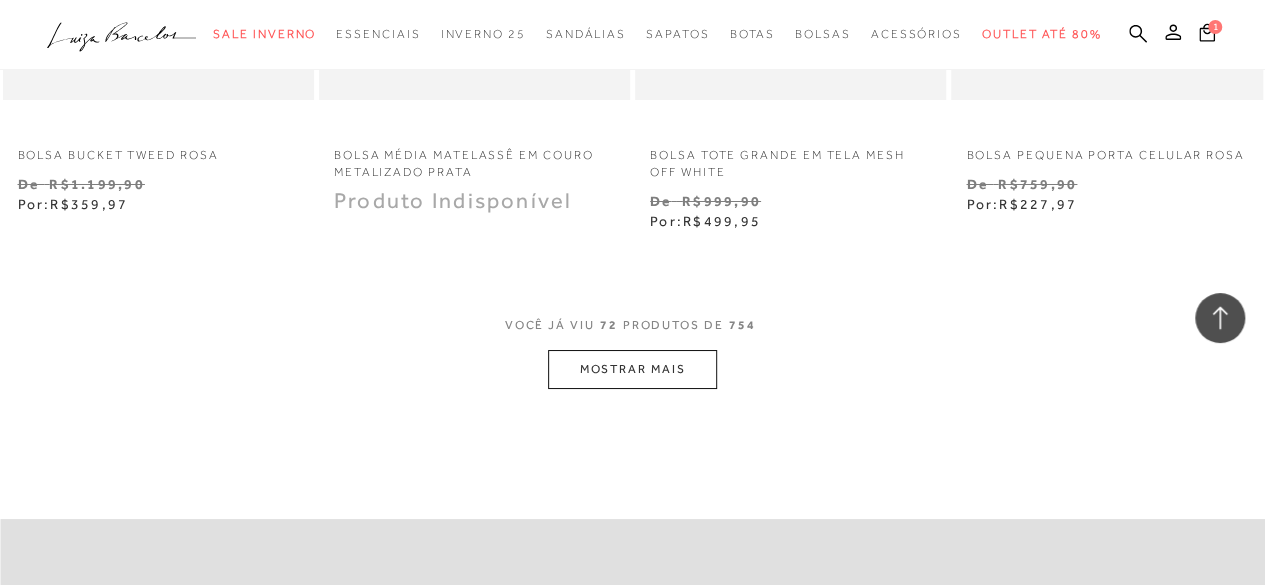 click on "MOSTRAR MAIS" at bounding box center [632, 369] 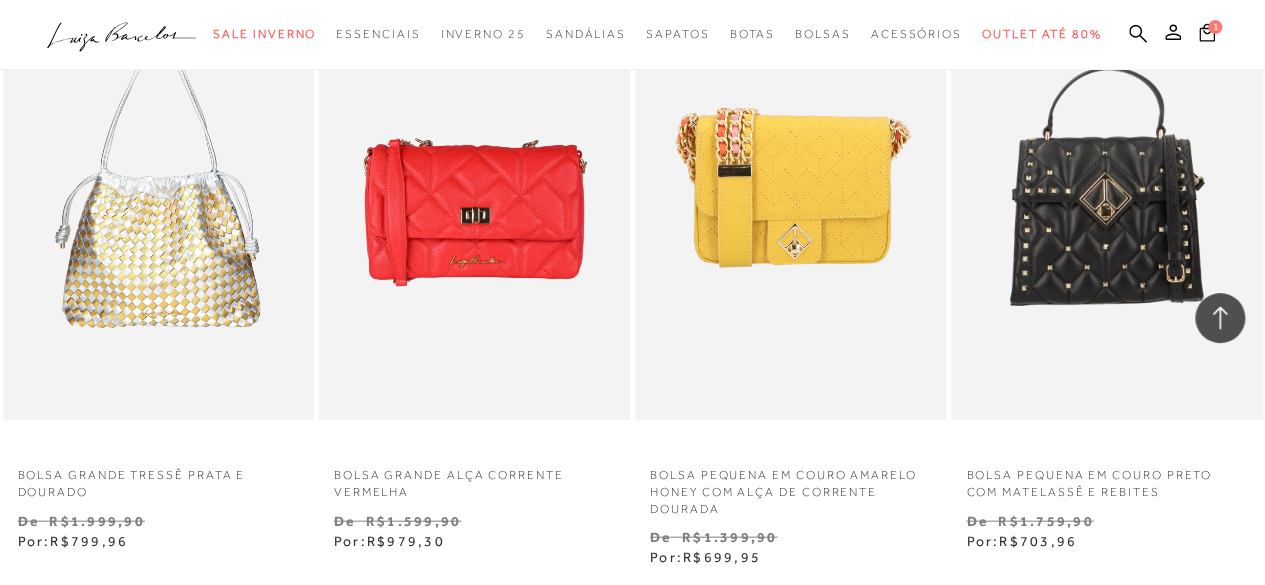 scroll, scrollTop: 13424, scrollLeft: 0, axis: vertical 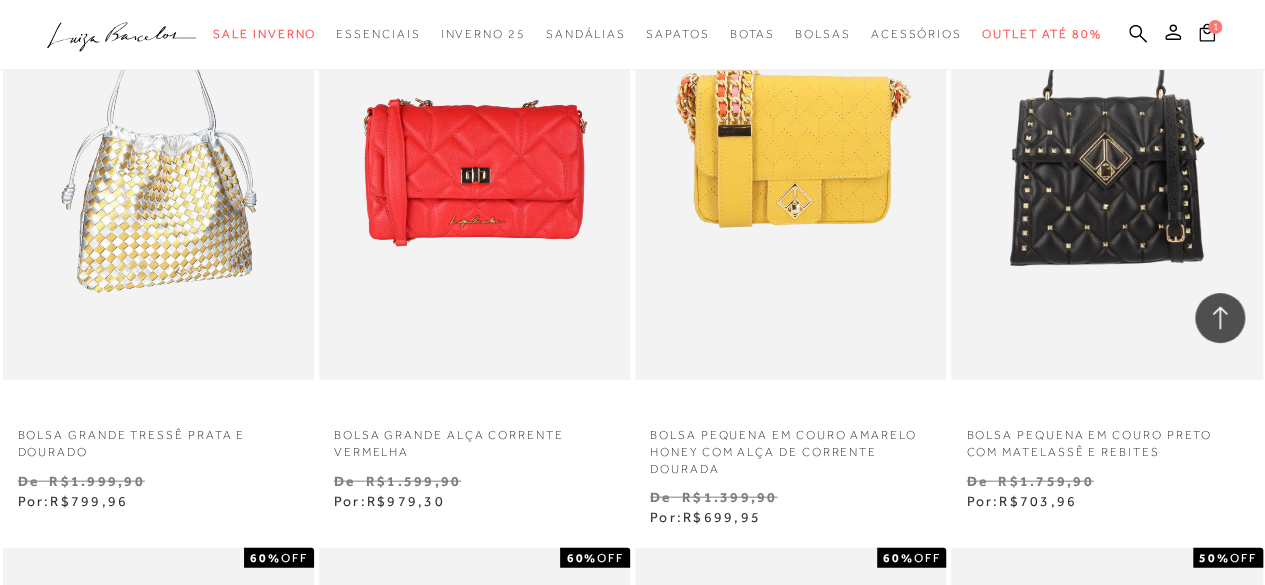 click at bounding box center (159, 146) 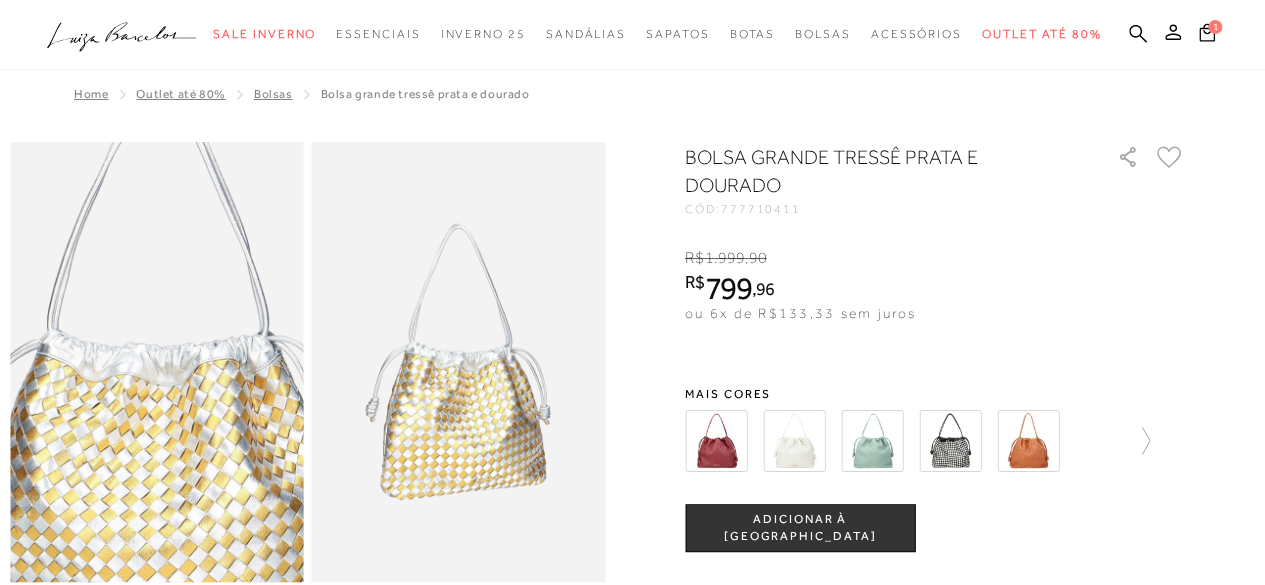 scroll, scrollTop: 0, scrollLeft: 0, axis: both 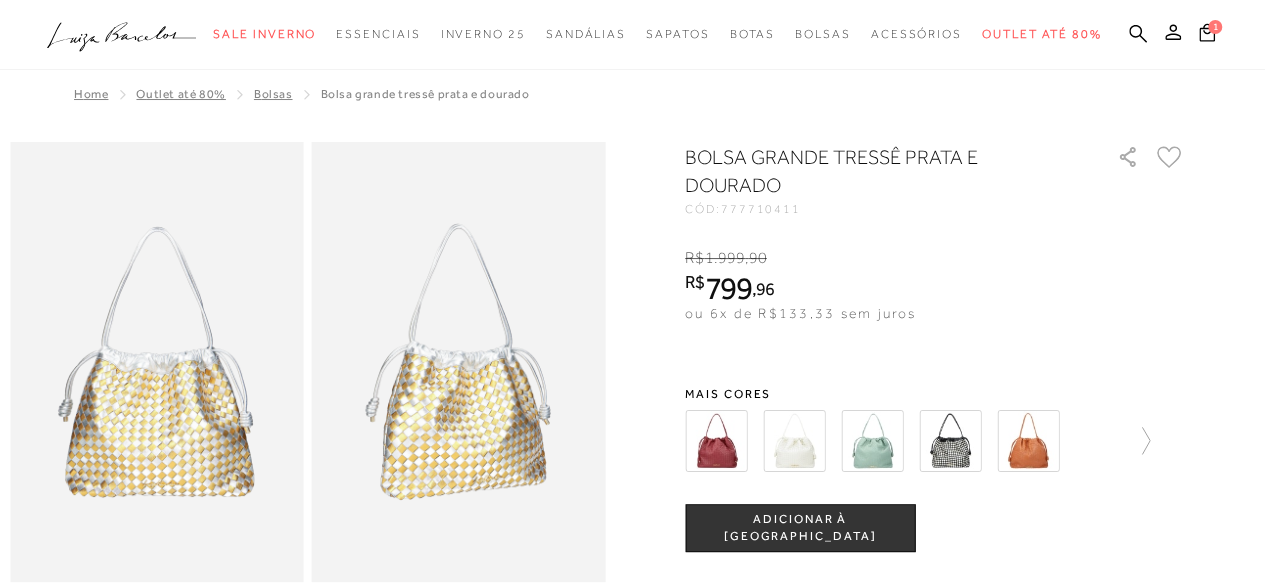 click on "ADICIONAR À [GEOGRAPHIC_DATA]" at bounding box center [800, 528] 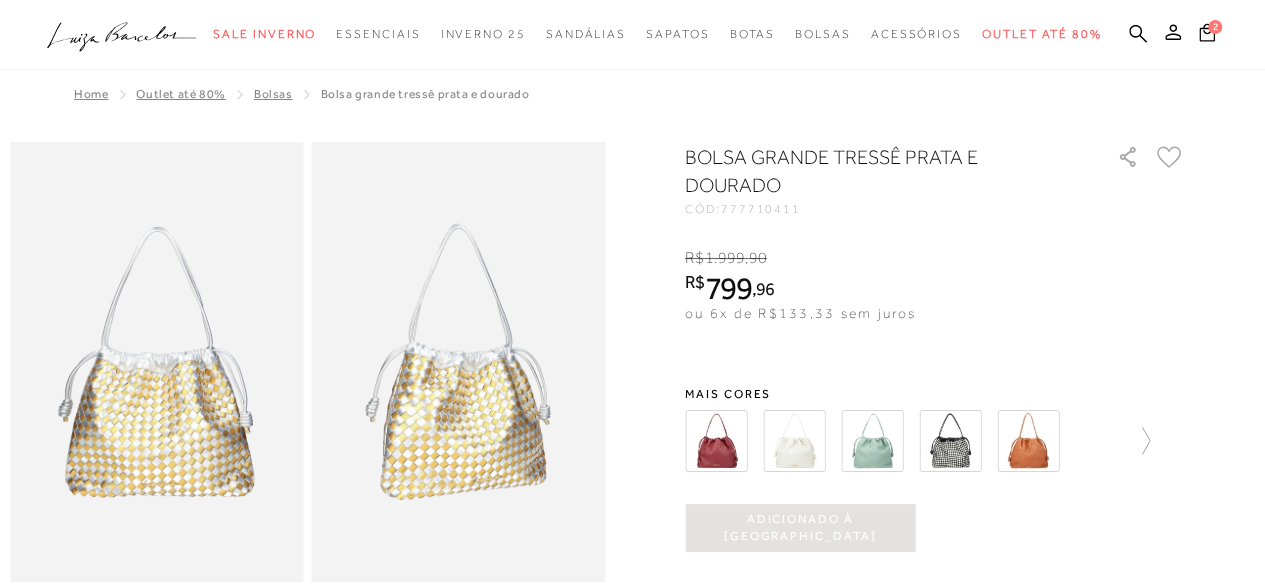 scroll, scrollTop: 0, scrollLeft: 0, axis: both 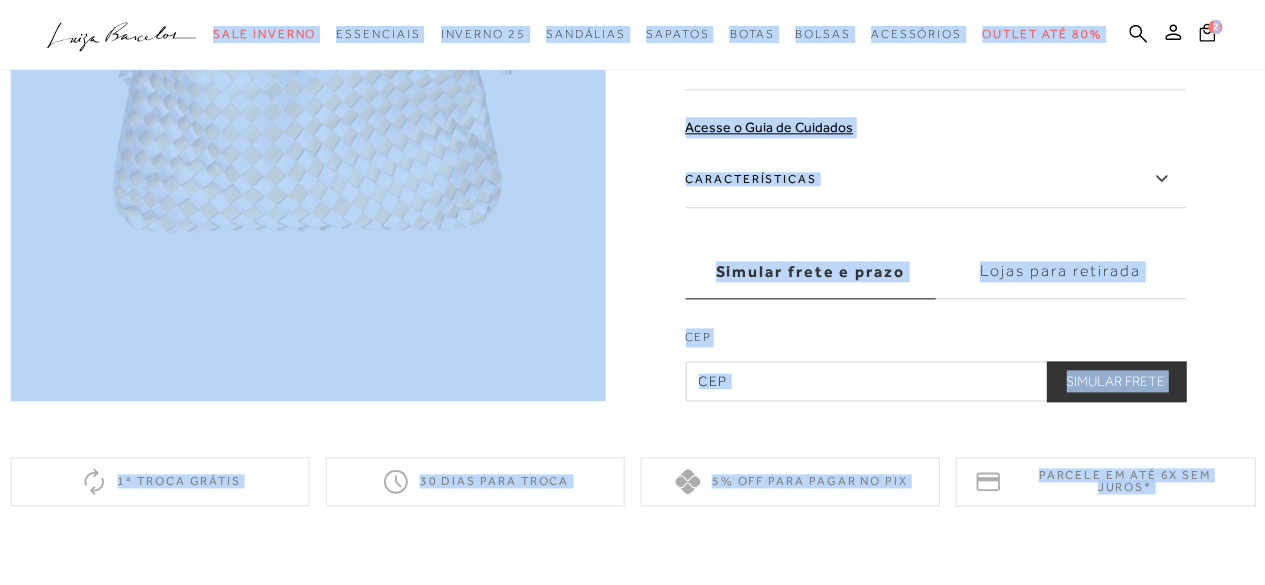 click on "Página de detalhes do produto de BOLSA GRANDE TRESSÊ PRATA E DOURADO está carregada.
categoryHeader
.a{fill-rule:evenodd;}
Sale Inverno
Modelo Sapatos" at bounding box center [632, -790] 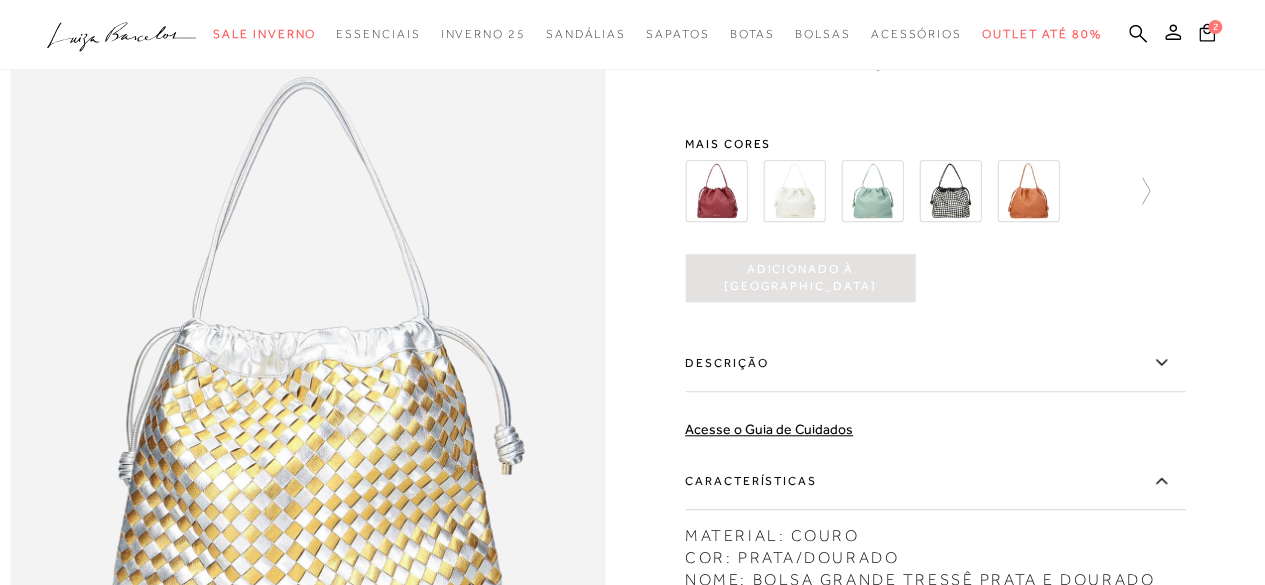scroll, scrollTop: 642, scrollLeft: 0, axis: vertical 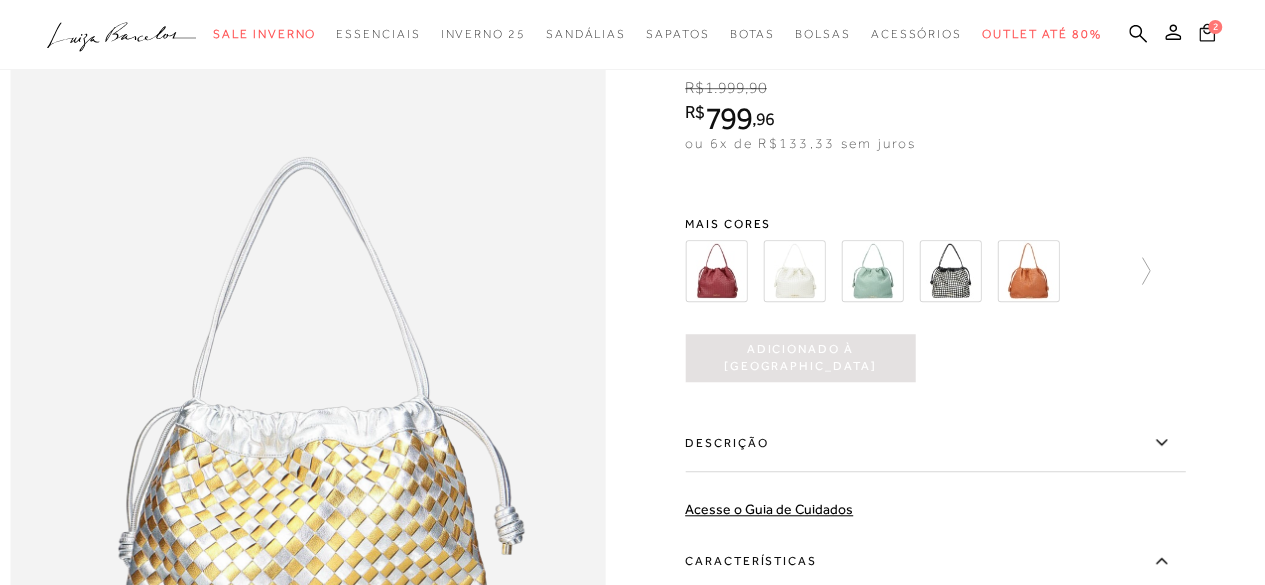 click on "2" at bounding box center (1215, 26) 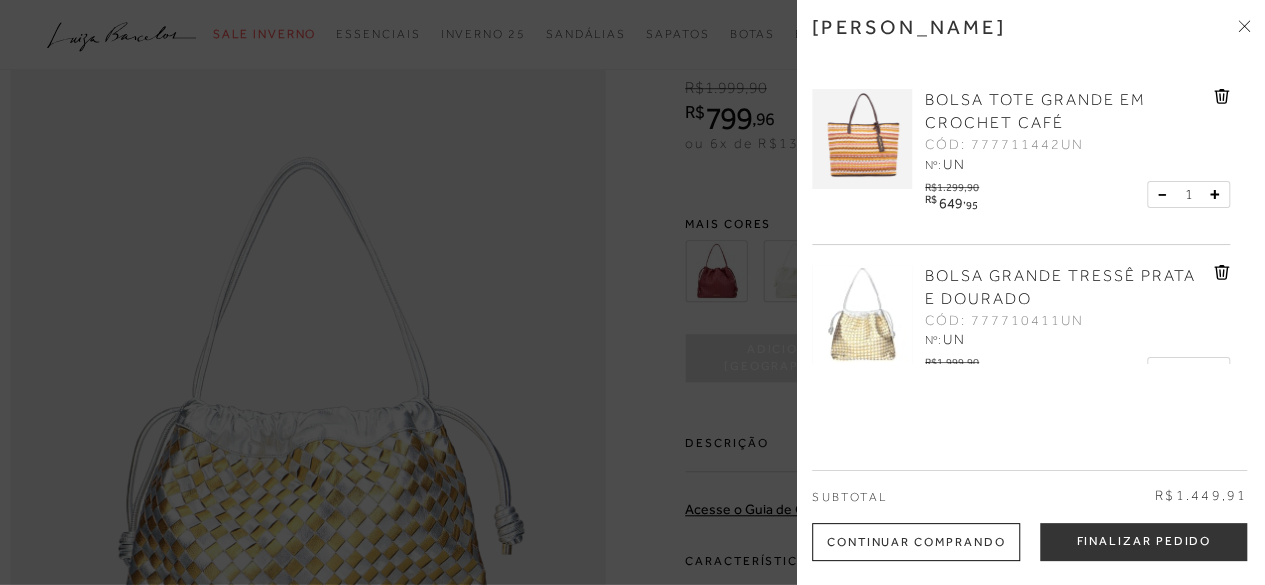 click on "BOLSA TOTE GRANDE EM CROCHET CAFÉ
CÓD: 777711442UN
Nº:
UN
R$1.299,90 R$" at bounding box center [1031, 216] 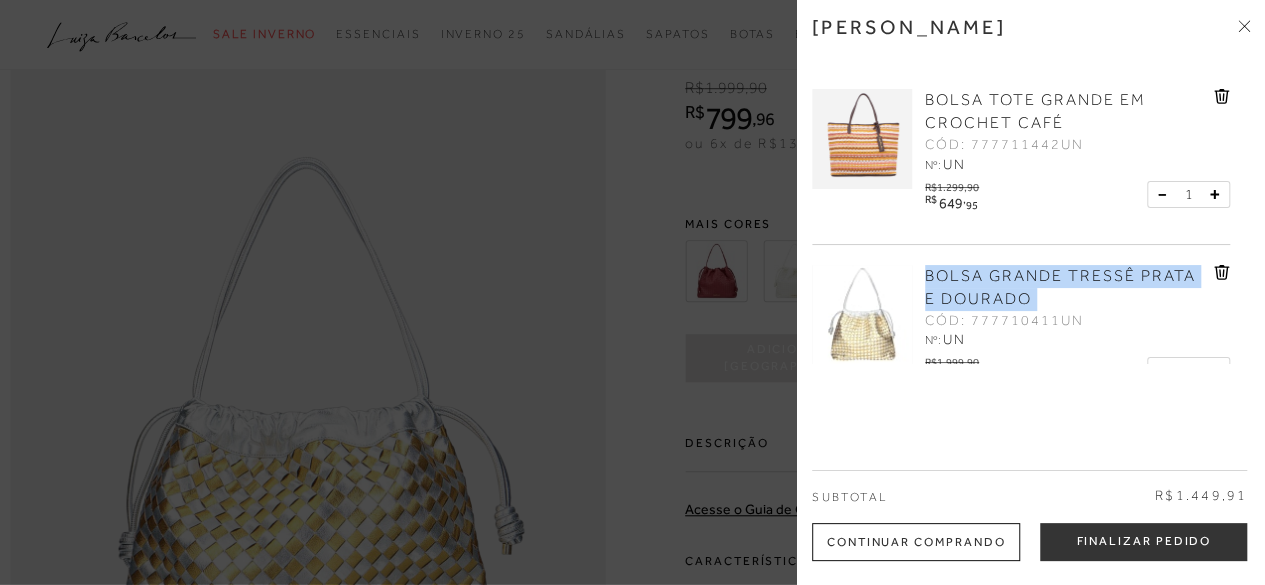 drag, startPoint x: 1249, startPoint y: 345, endPoint x: 1248, endPoint y: 326, distance: 19.026299 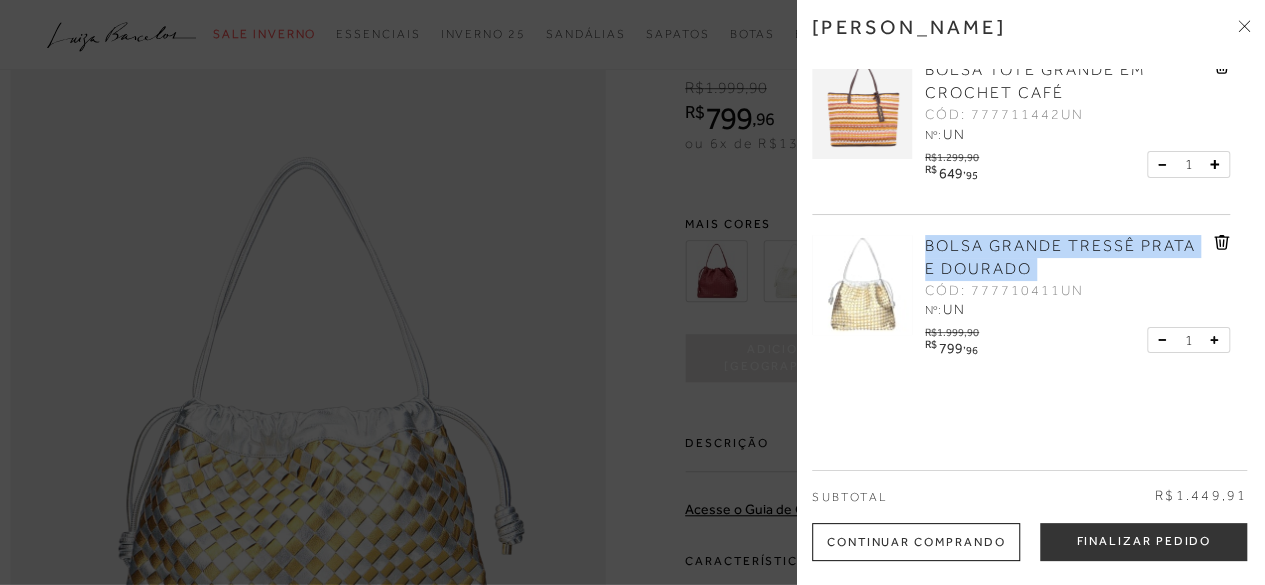 scroll, scrollTop: 58, scrollLeft: 0, axis: vertical 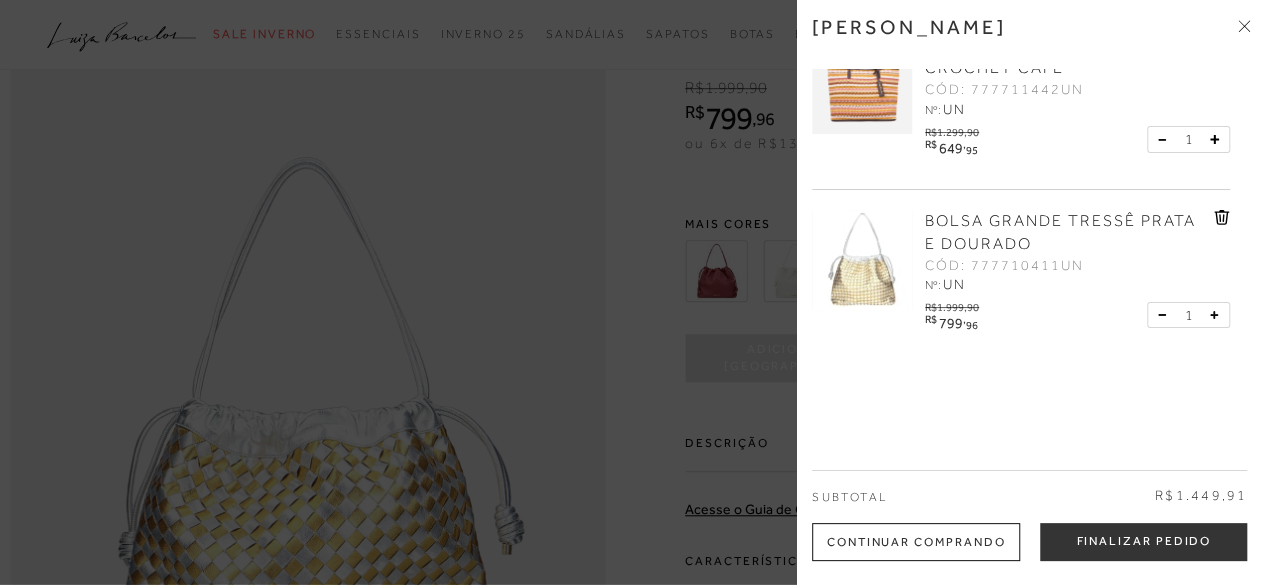 click on "[PERSON_NAME]
BOLSA TOTE GRANDE EM CROCHET CAFÉ
CÓD: 777711442UN
Nº:
UN
R$1.299,90 R$" at bounding box center (1031, 292) 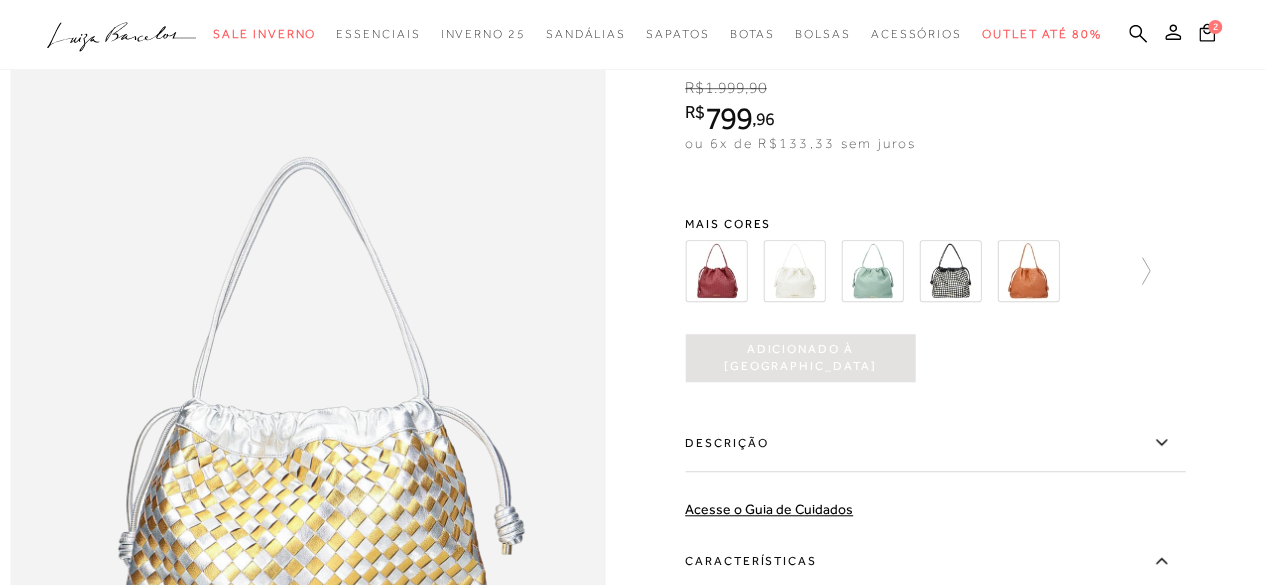 scroll, scrollTop: 2784, scrollLeft: 0, axis: vertical 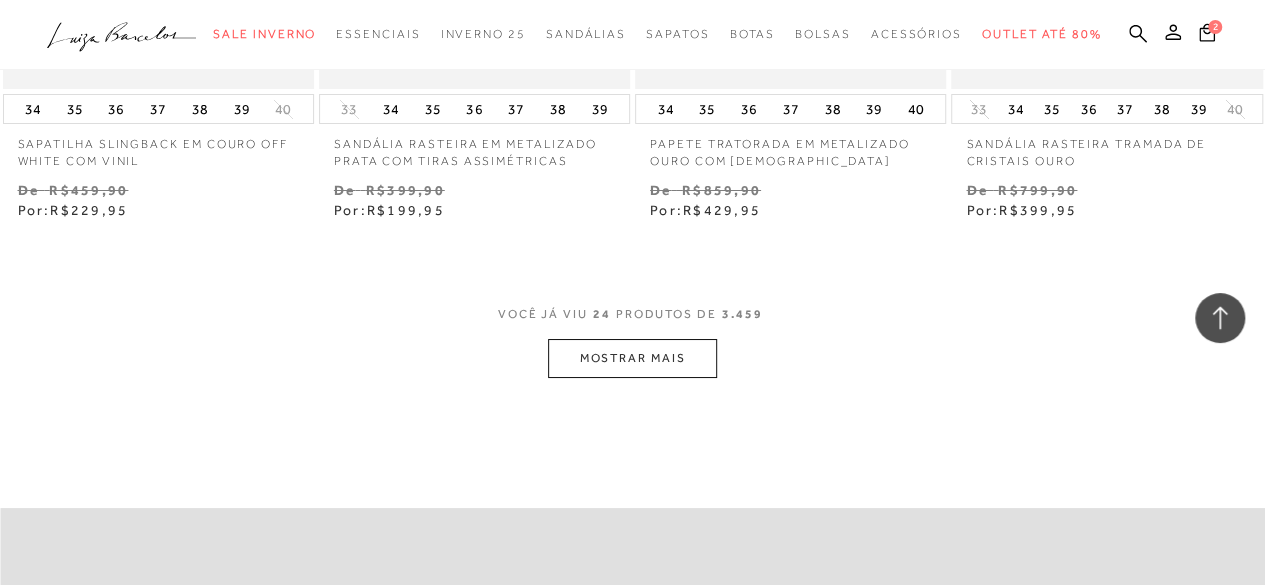 click on "MOSTRAR MAIS" at bounding box center (632, 358) 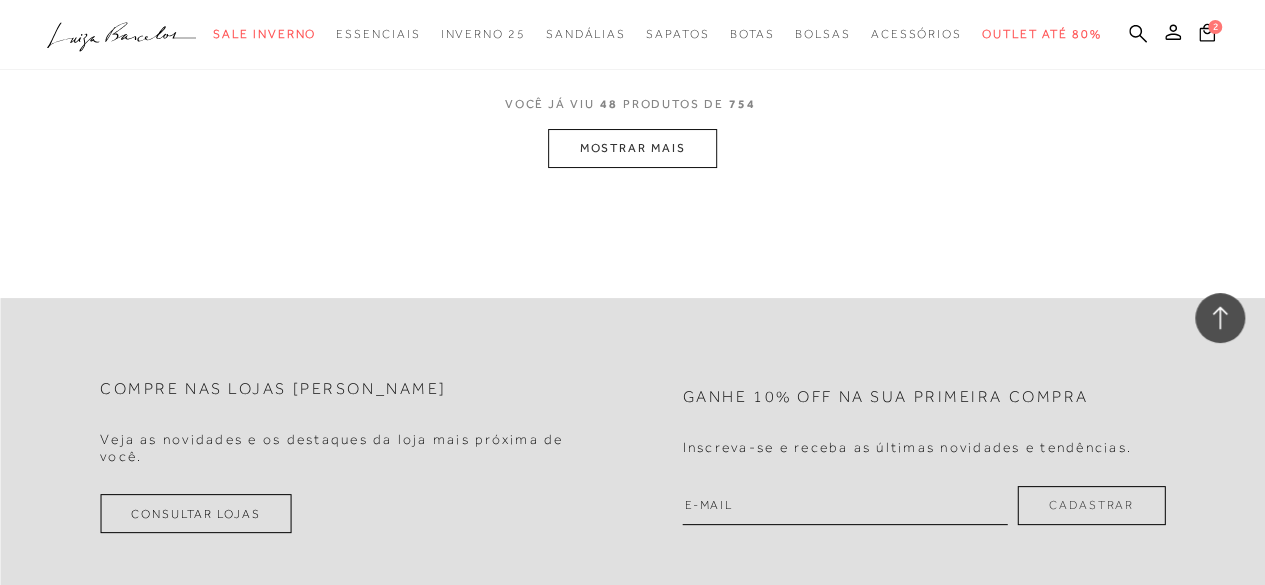scroll, scrollTop: 7664, scrollLeft: 0, axis: vertical 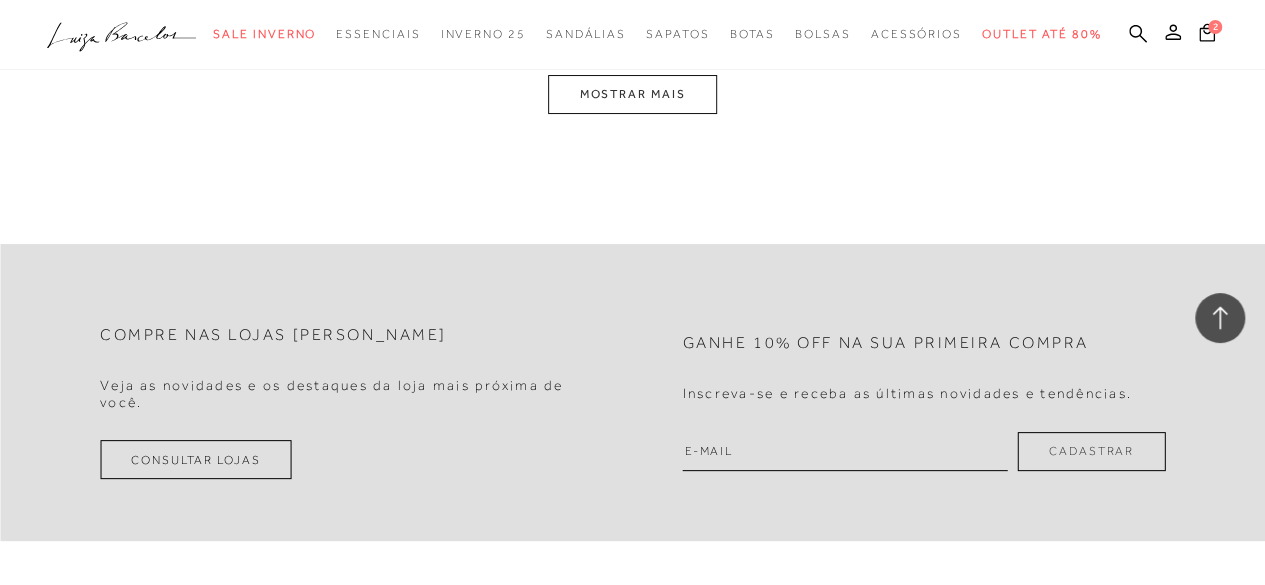 click on "MOSTRAR MAIS" at bounding box center [632, 94] 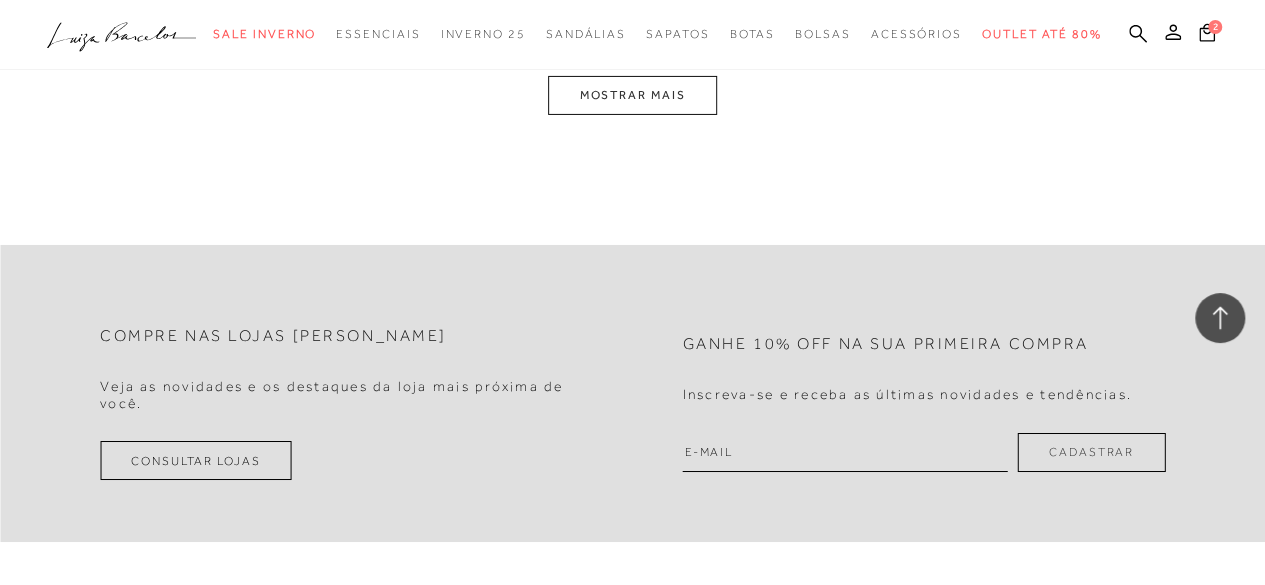 scroll, scrollTop: 11439, scrollLeft: 0, axis: vertical 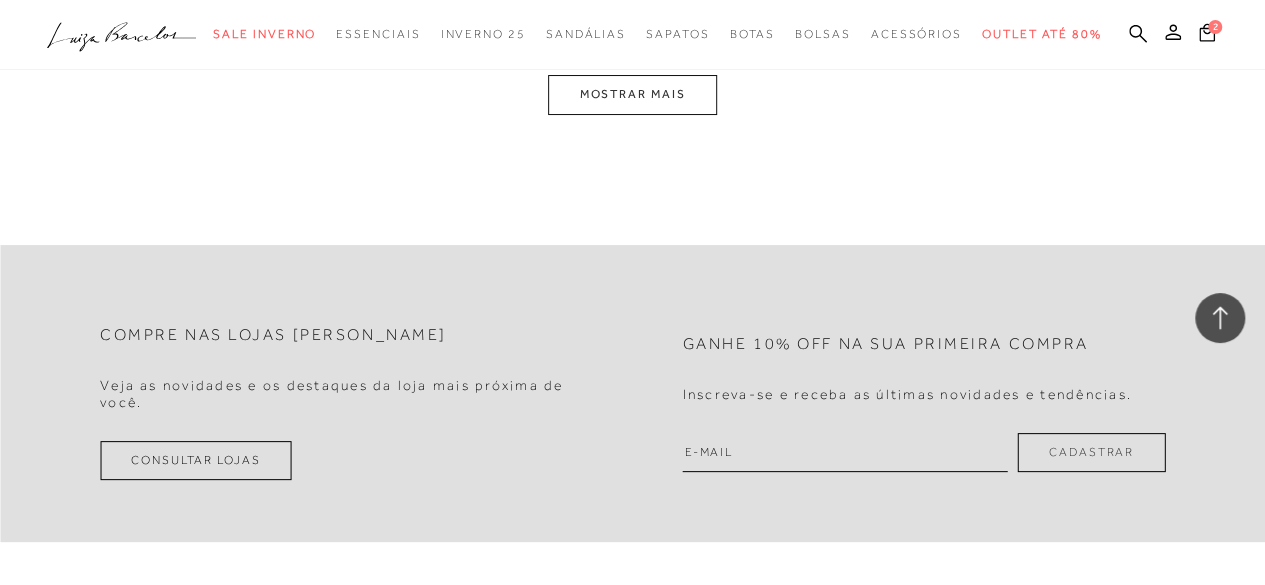 click on "MOSTRAR MAIS" at bounding box center (632, 94) 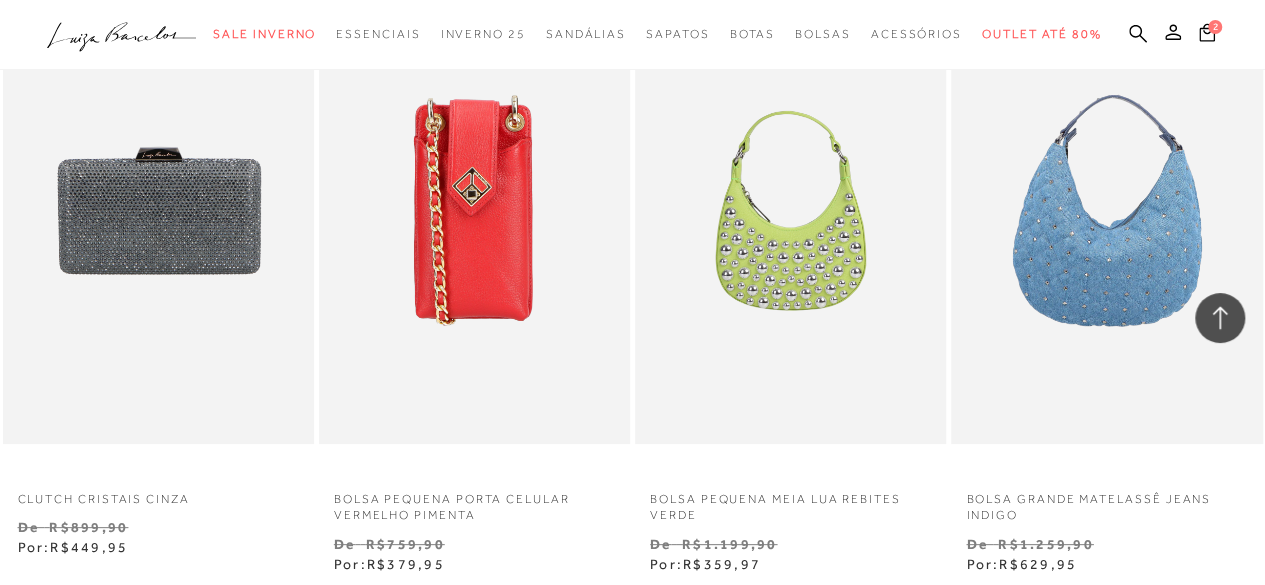 scroll, scrollTop: 15214, scrollLeft: 0, axis: vertical 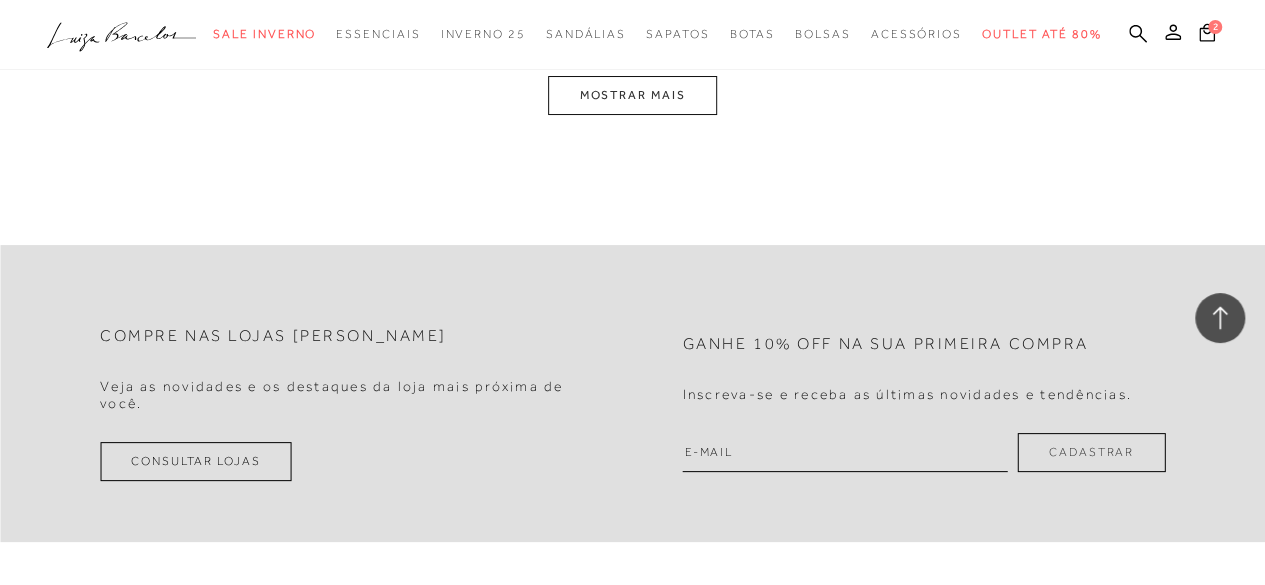 click on "MOSTRAR MAIS" at bounding box center [632, 95] 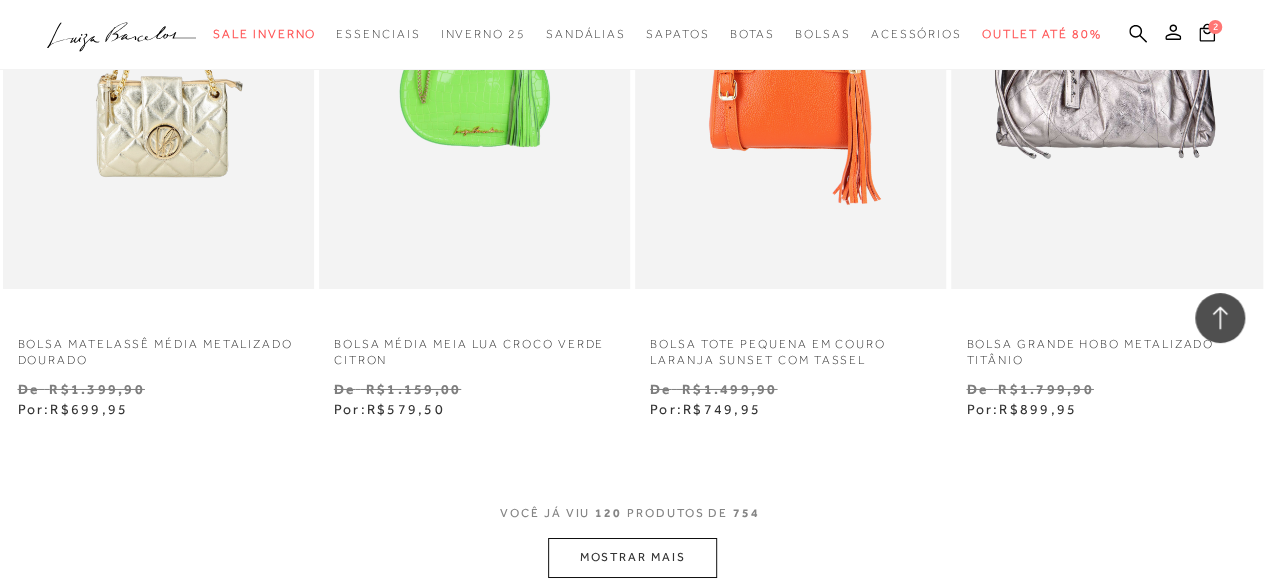 scroll, scrollTop: 18442, scrollLeft: 0, axis: vertical 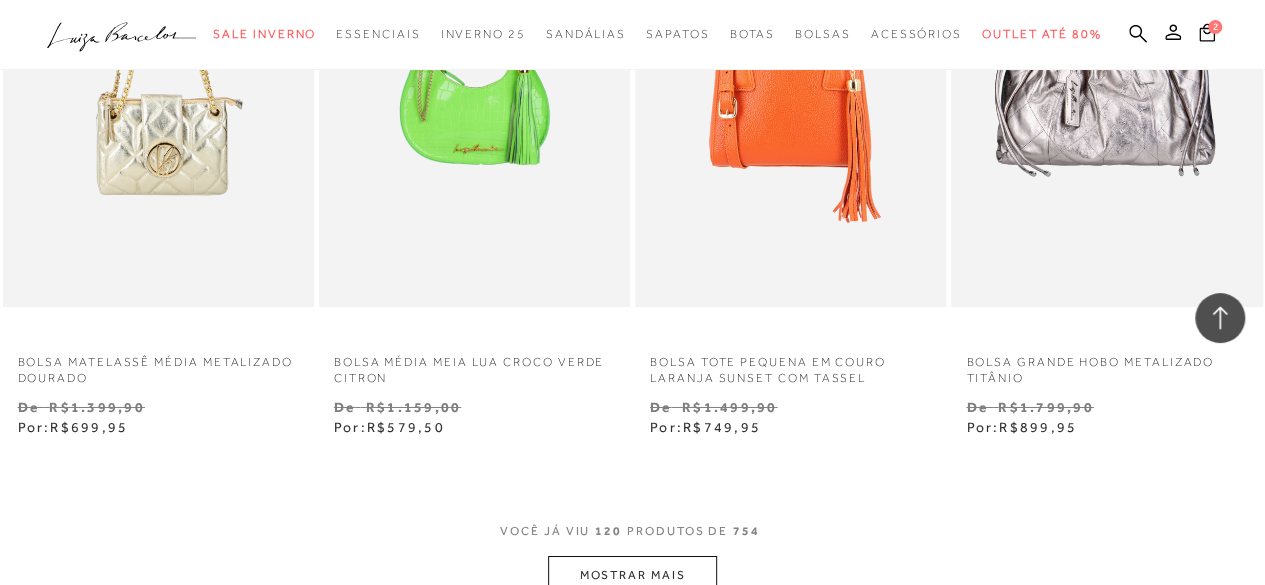 click on "MOSTRAR MAIS" at bounding box center [632, 575] 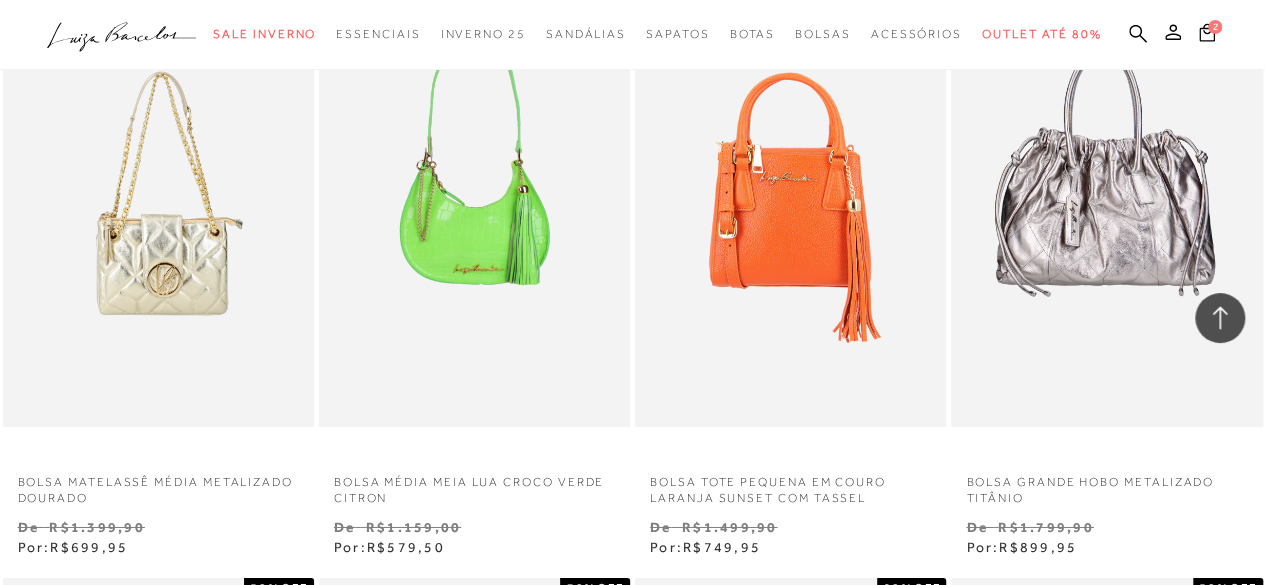 scroll, scrollTop: 18322, scrollLeft: 0, axis: vertical 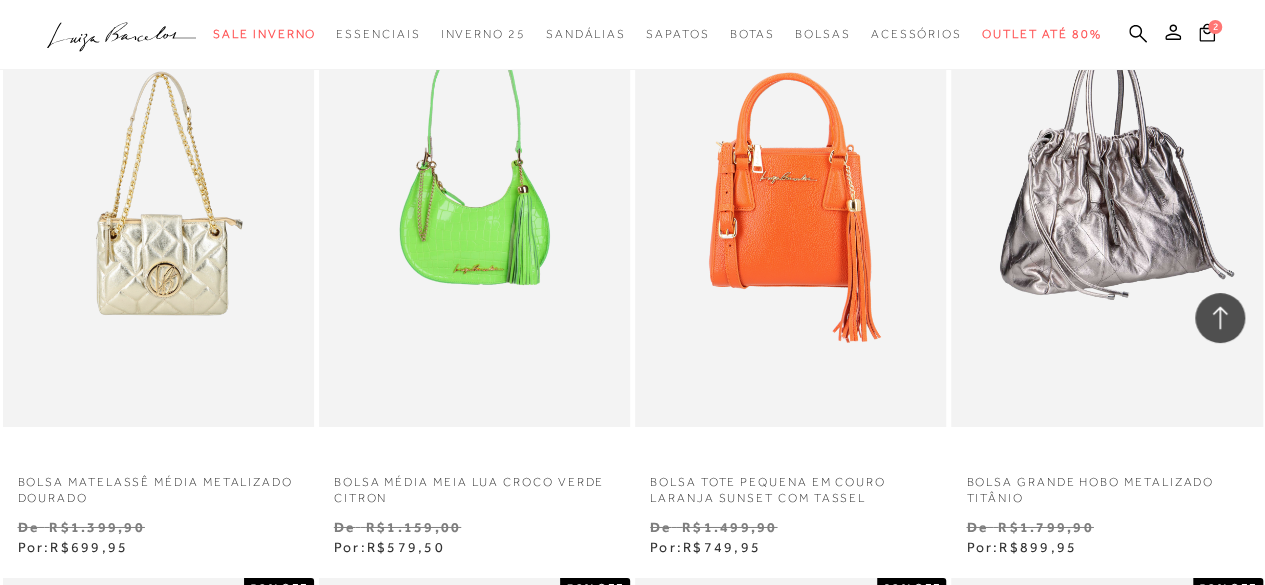 click at bounding box center [1107, 193] 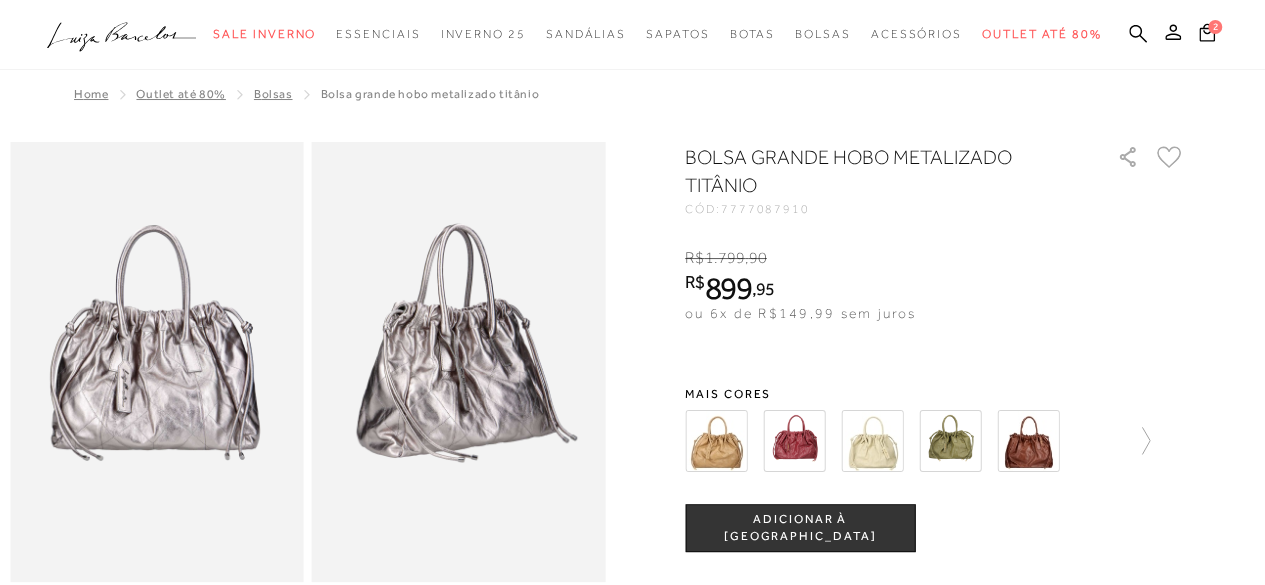 scroll, scrollTop: 0, scrollLeft: 0, axis: both 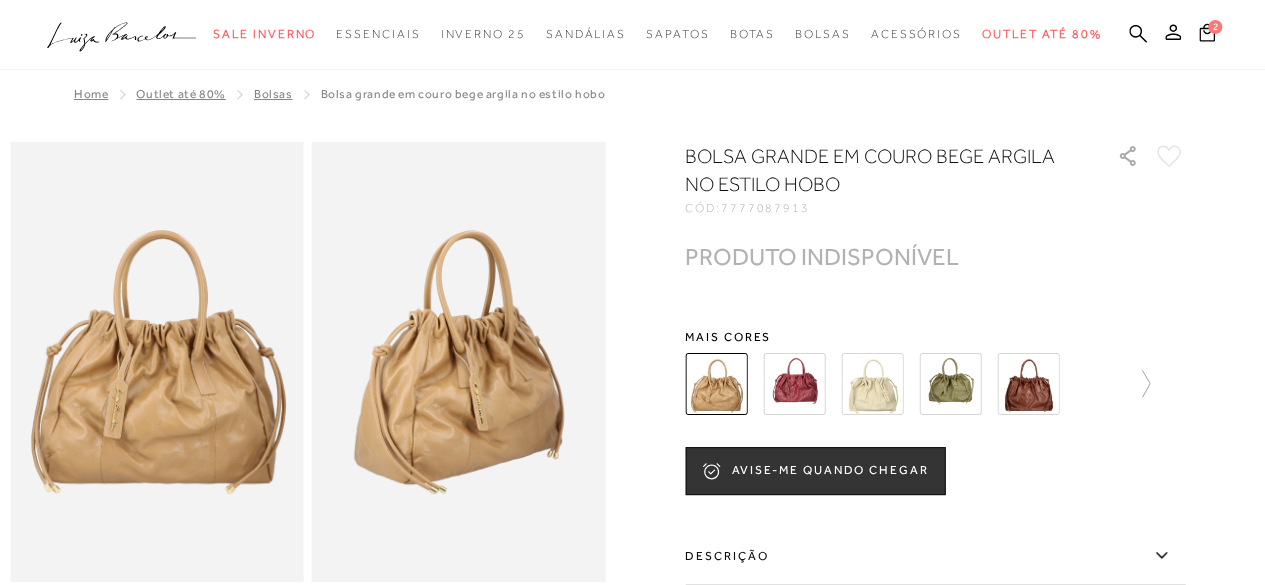 click at bounding box center [794, 384] 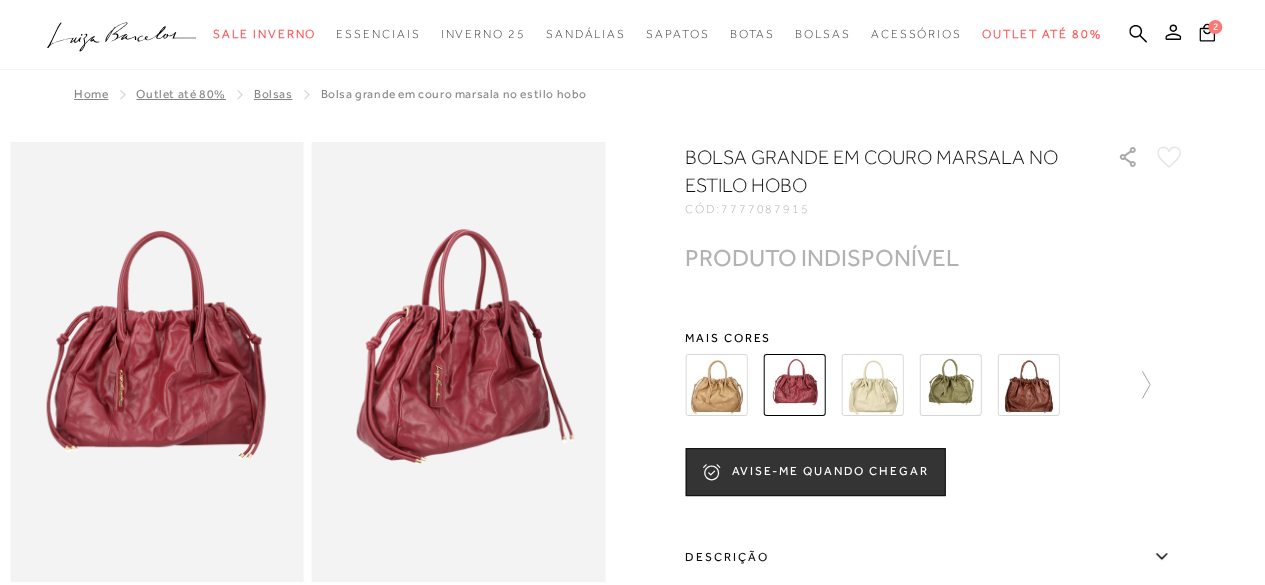 click at bounding box center [872, 385] 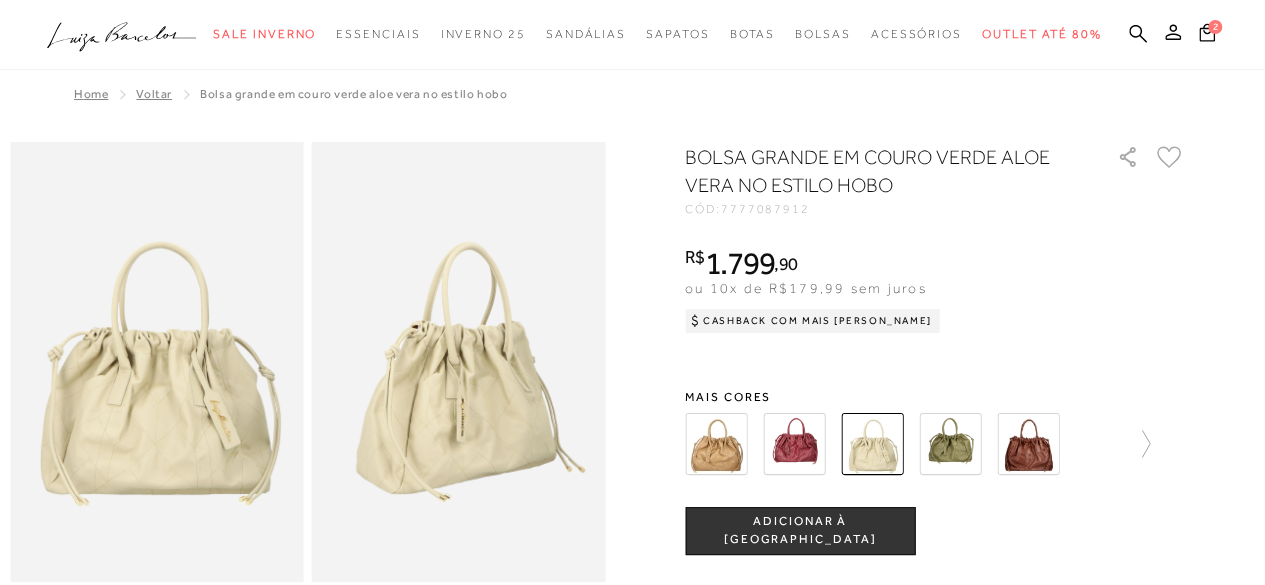 click at bounding box center (950, 444) 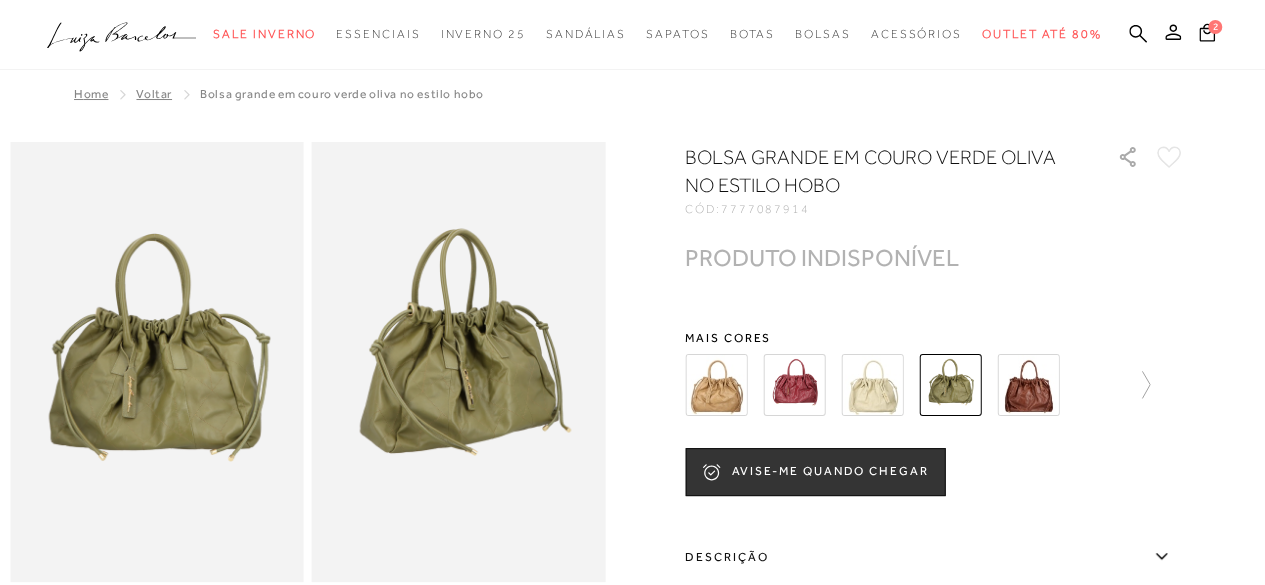 click at bounding box center [1028, 385] 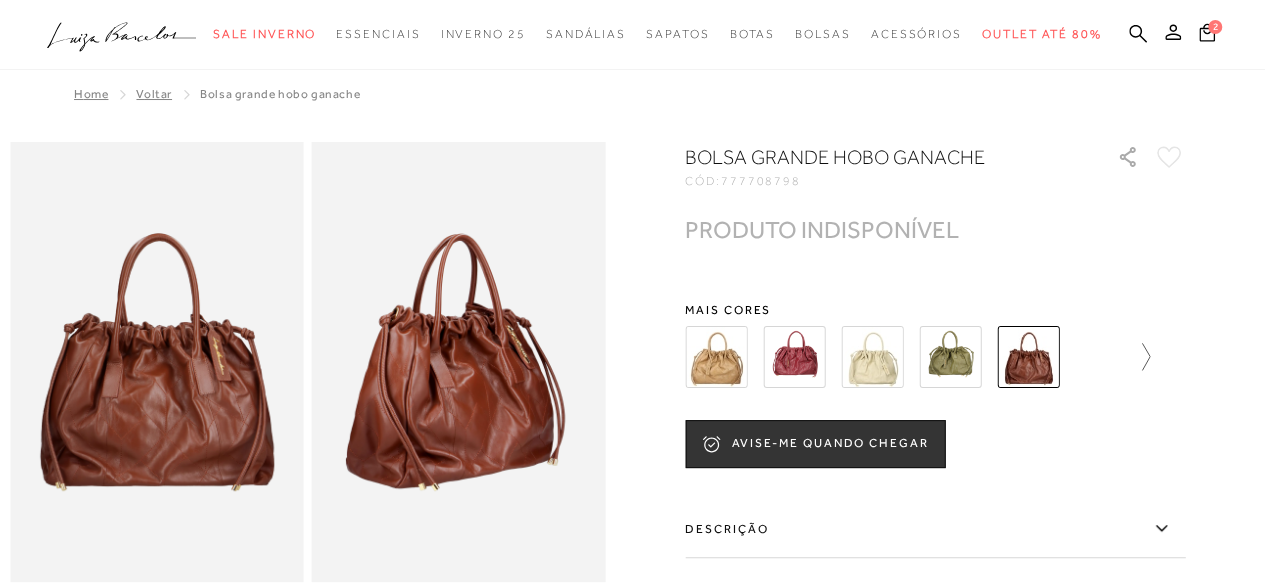 click at bounding box center (1136, 357) 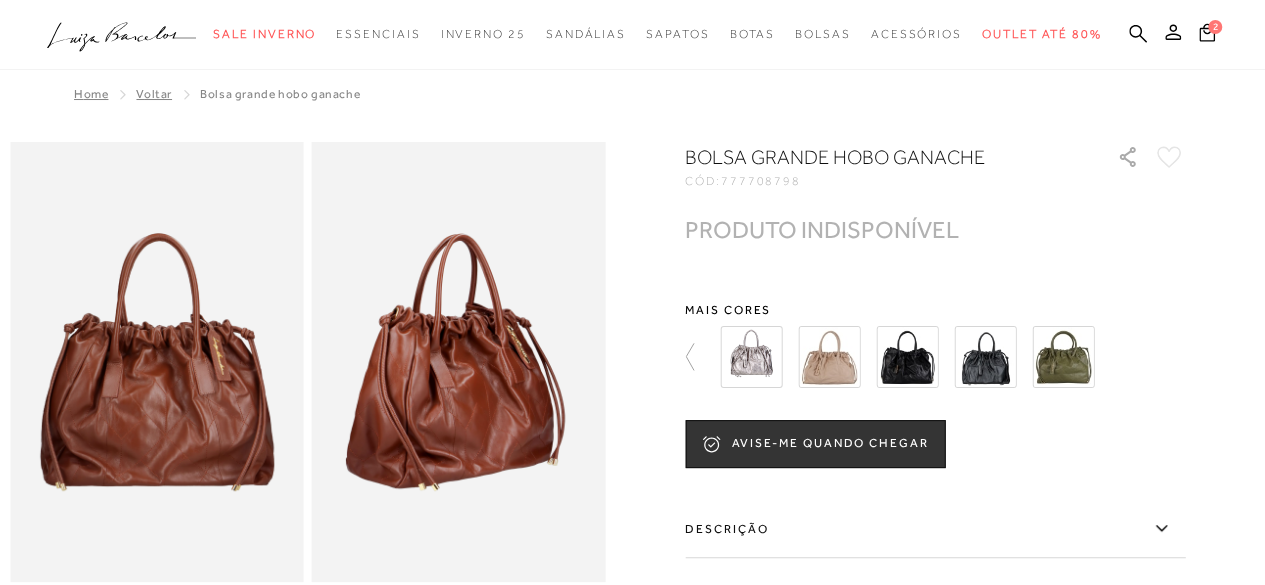 click at bounding box center (829, 357) 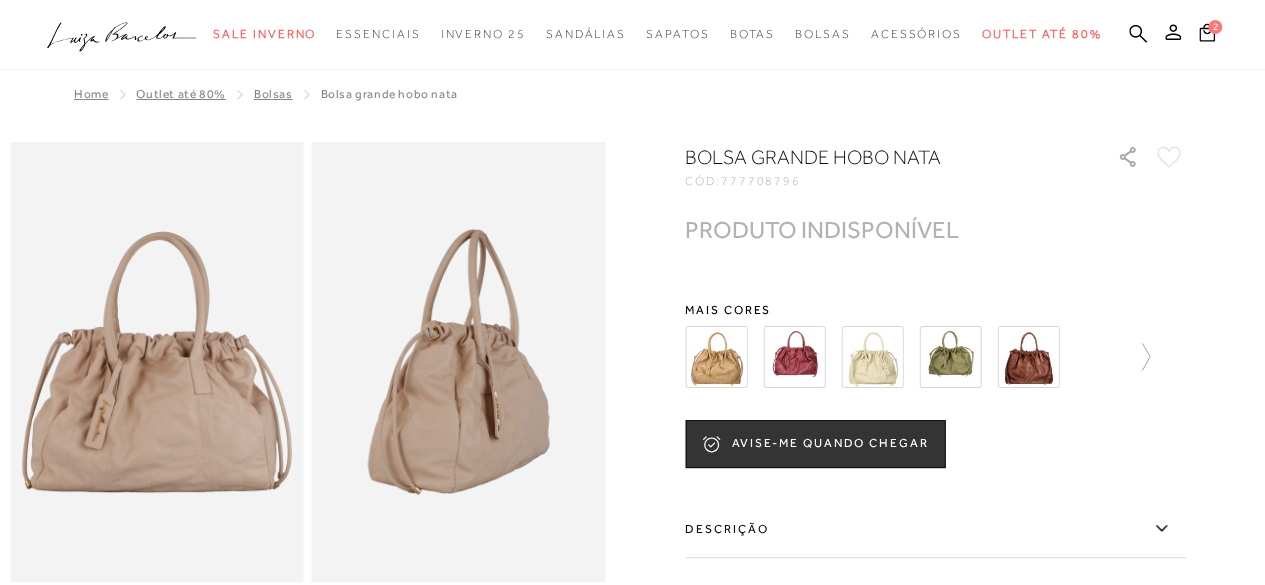 click at bounding box center (1028, 357) 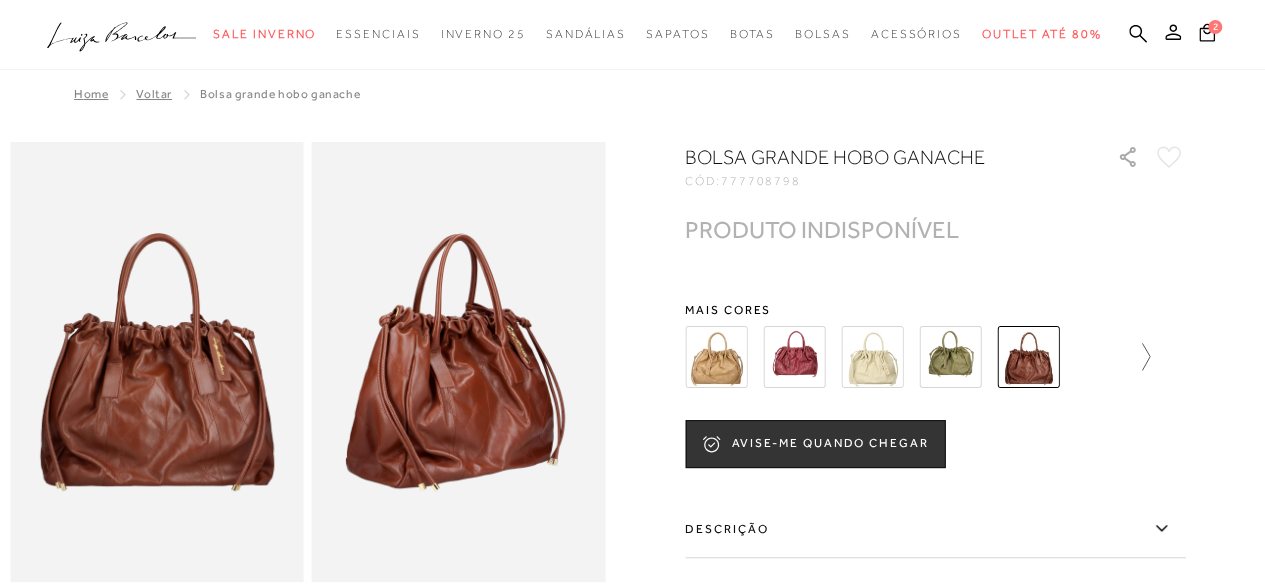 click 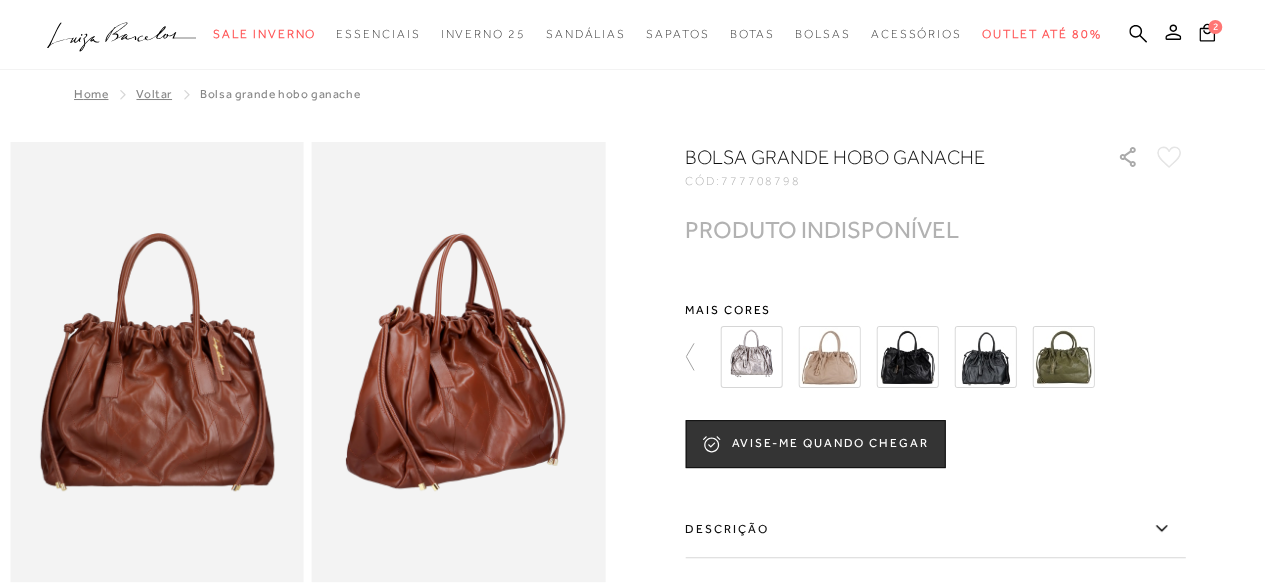 click at bounding box center (907, 357) 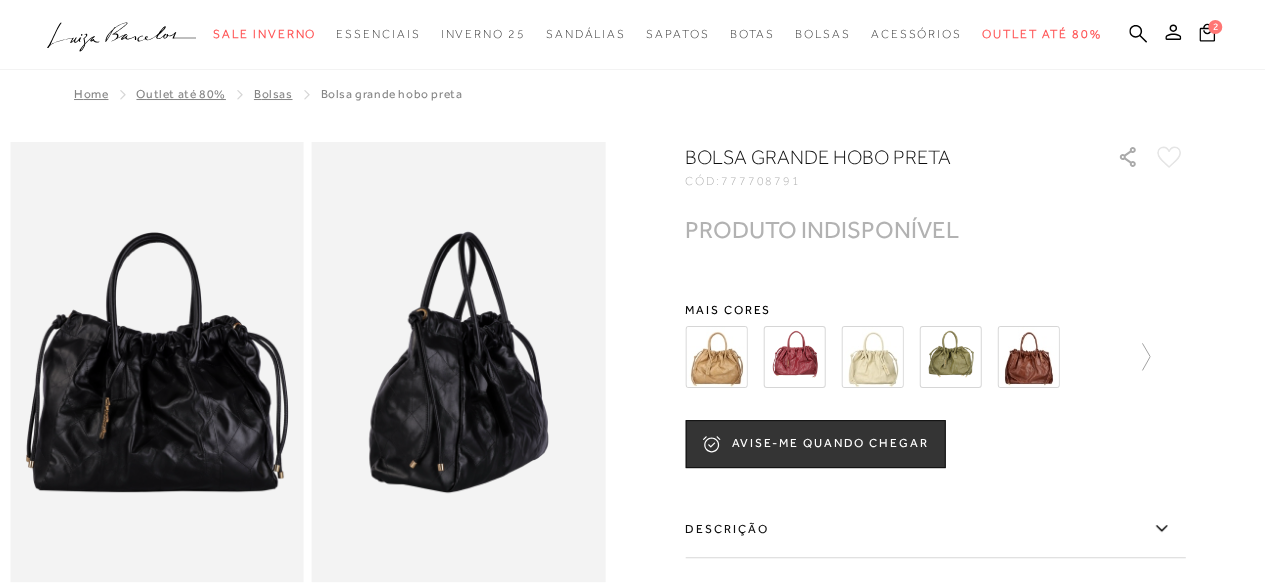 scroll, scrollTop: 0, scrollLeft: 0, axis: both 